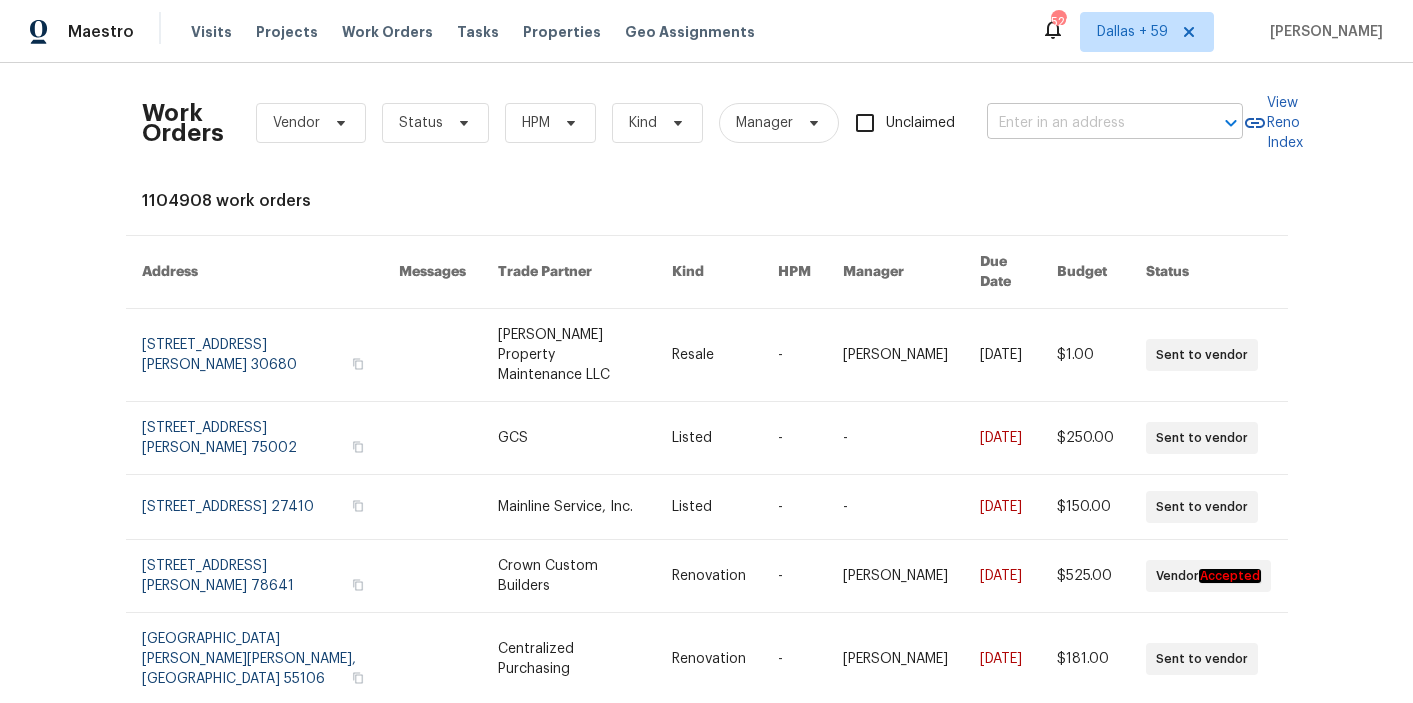 scroll, scrollTop: 0, scrollLeft: 0, axis: both 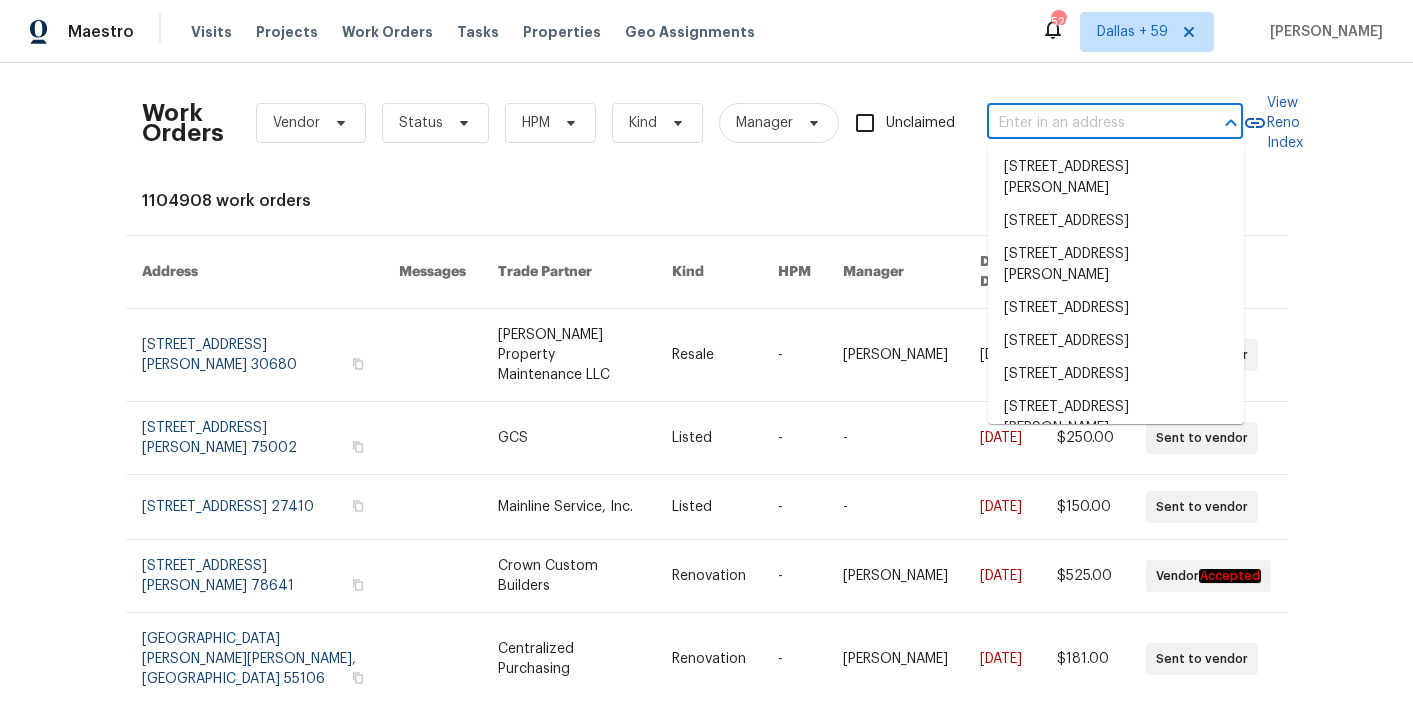 paste on "[STREET_ADDRESS]" 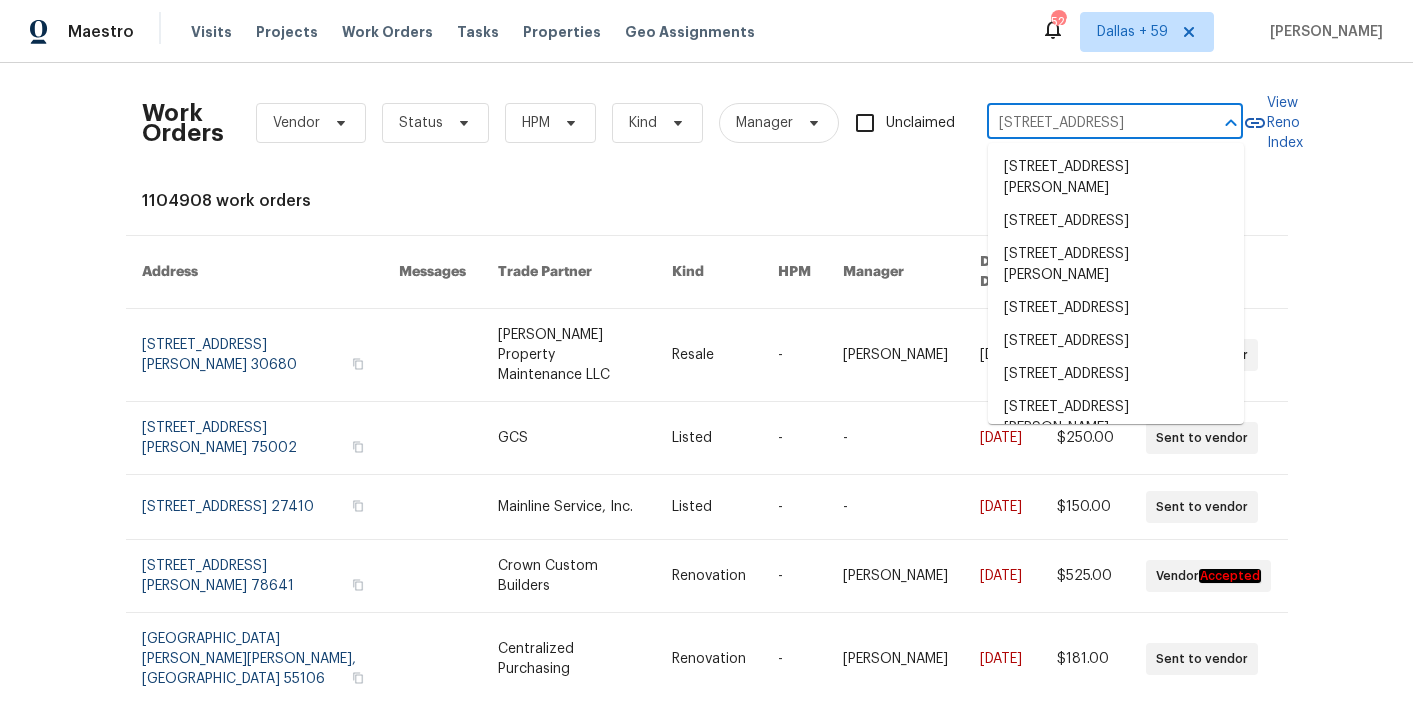 scroll, scrollTop: 0, scrollLeft: 48, axis: horizontal 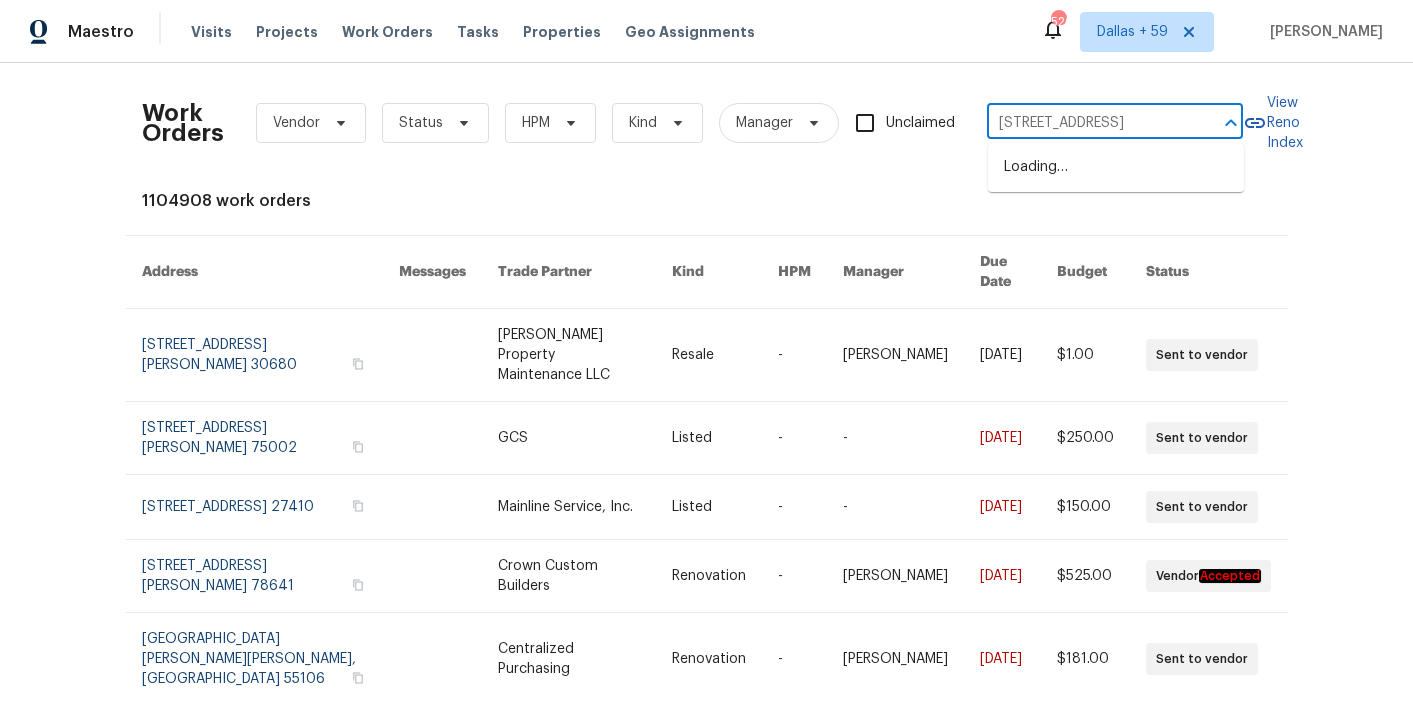 type on "[STREET_ADDRESS]" 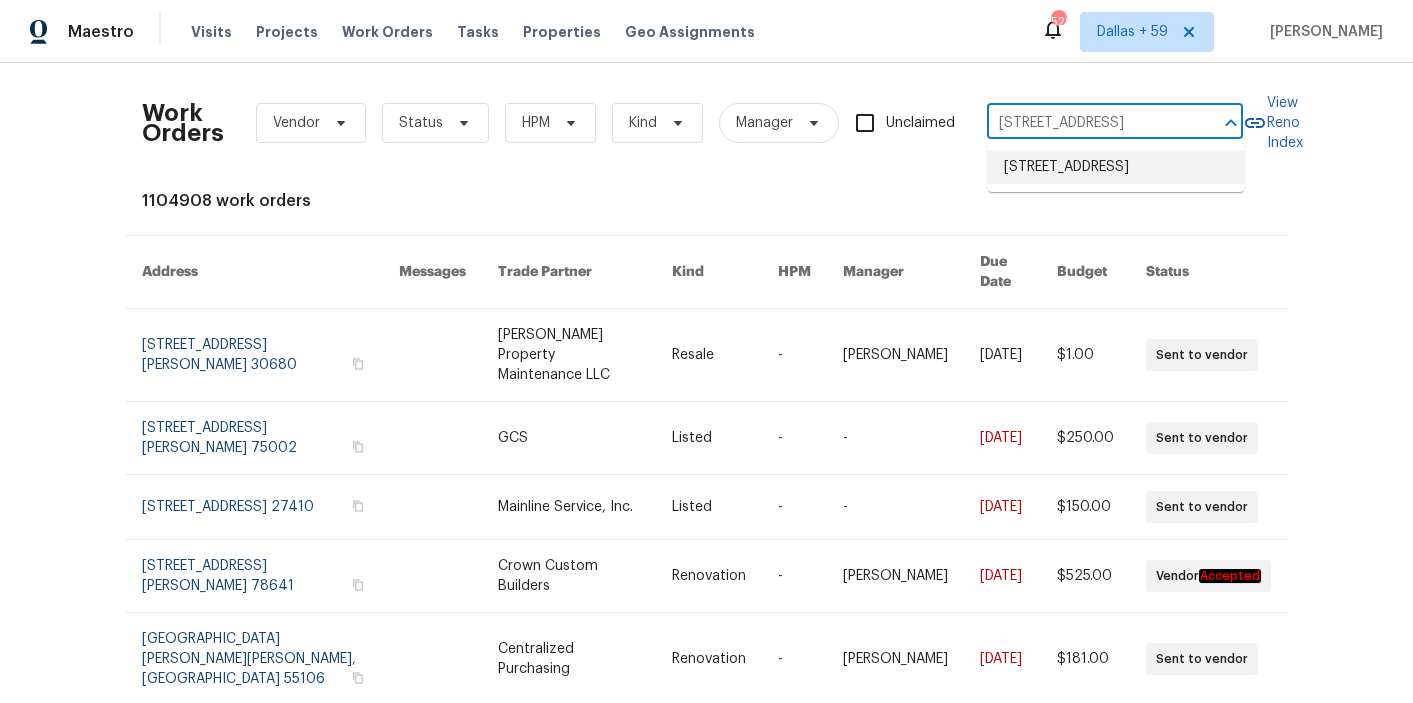 click on "[STREET_ADDRESS]" at bounding box center [1116, 167] 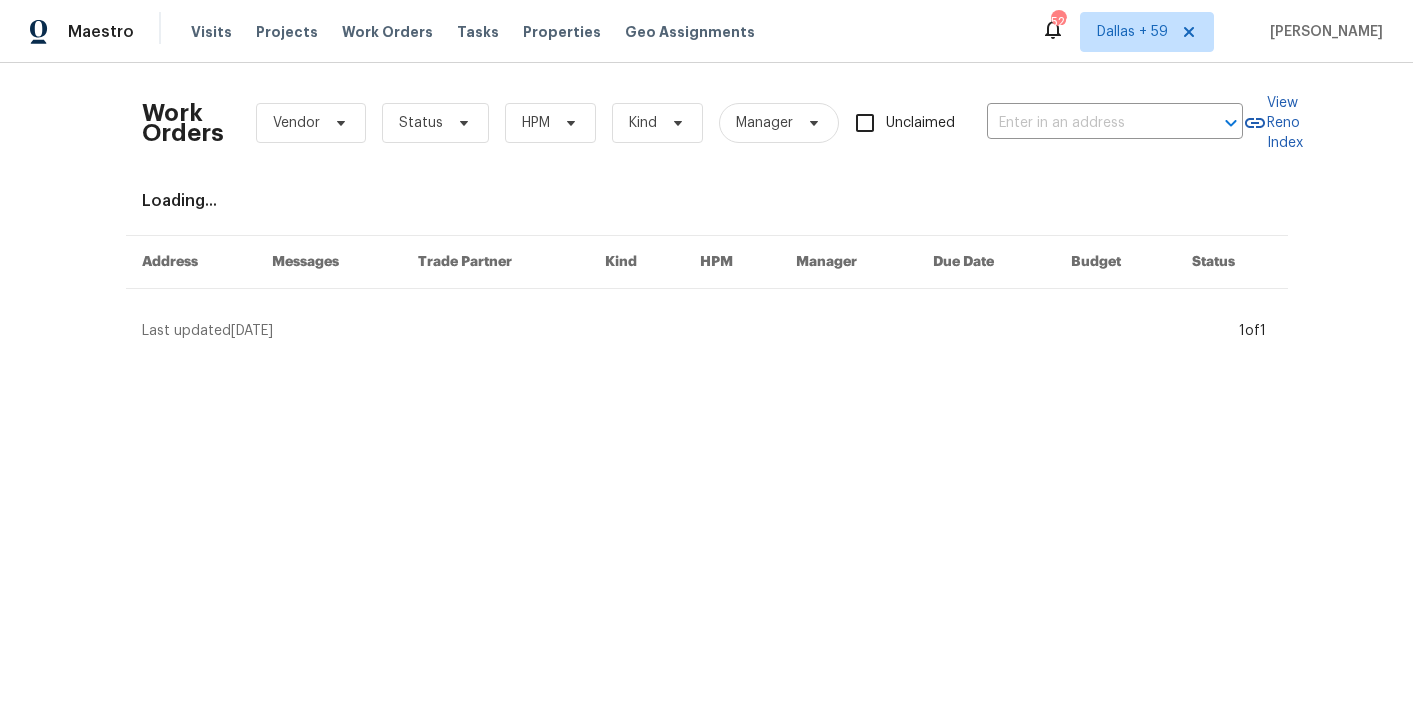 type on "[STREET_ADDRESS]" 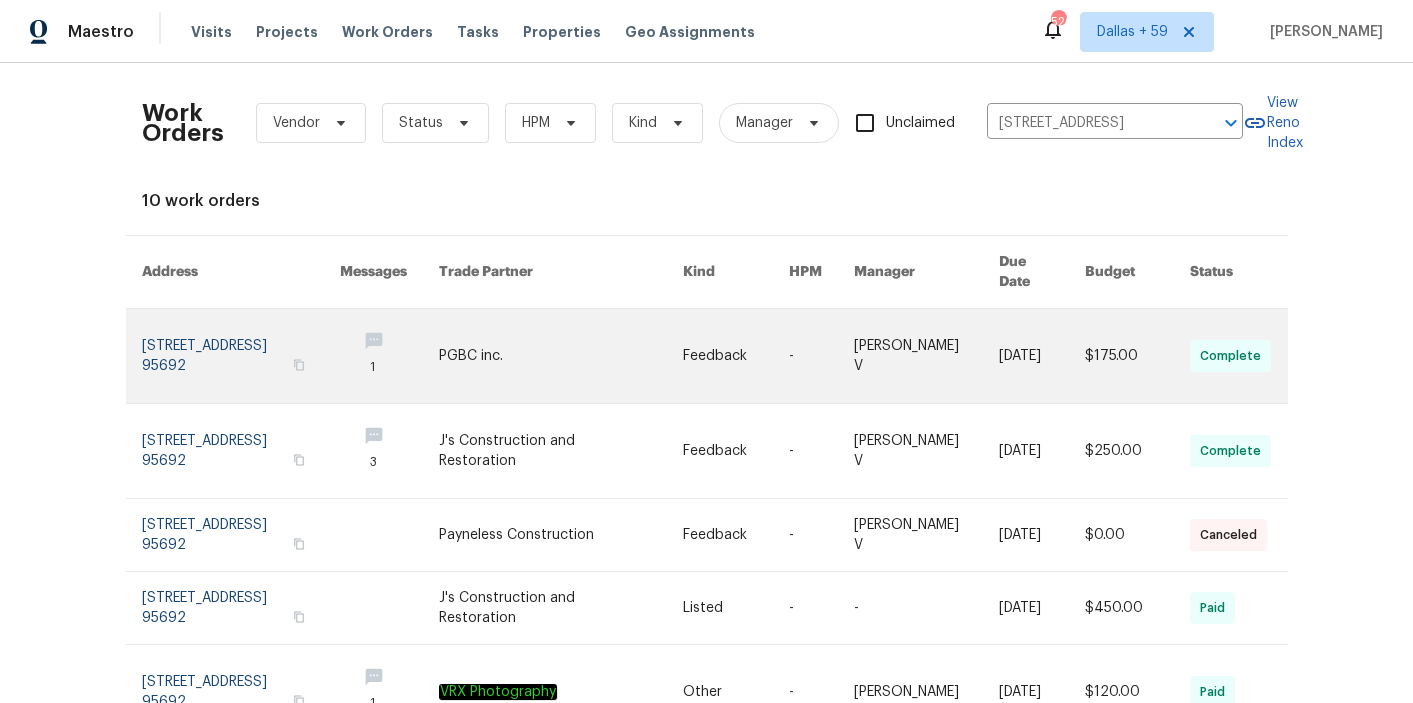 click at bounding box center (561, 356) 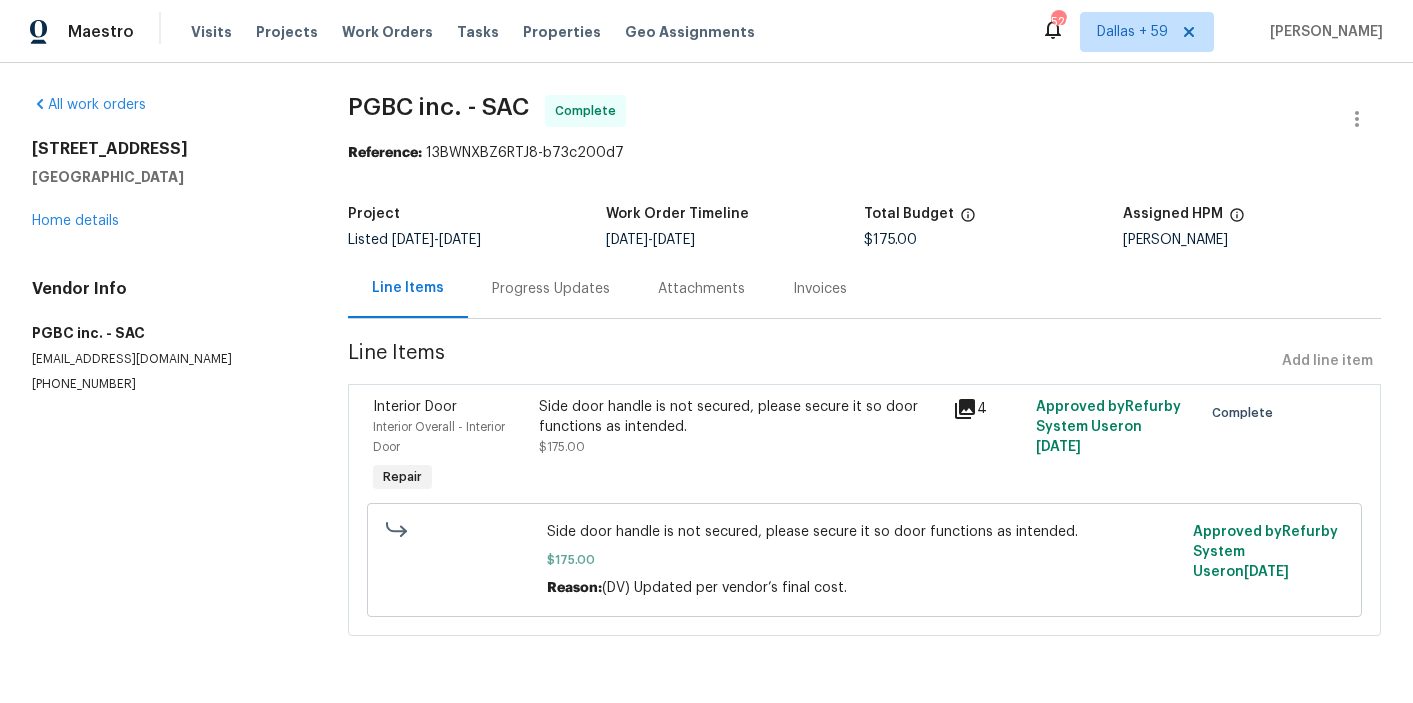 click on "[STREET_ADDRESS] Home details" at bounding box center (166, 185) 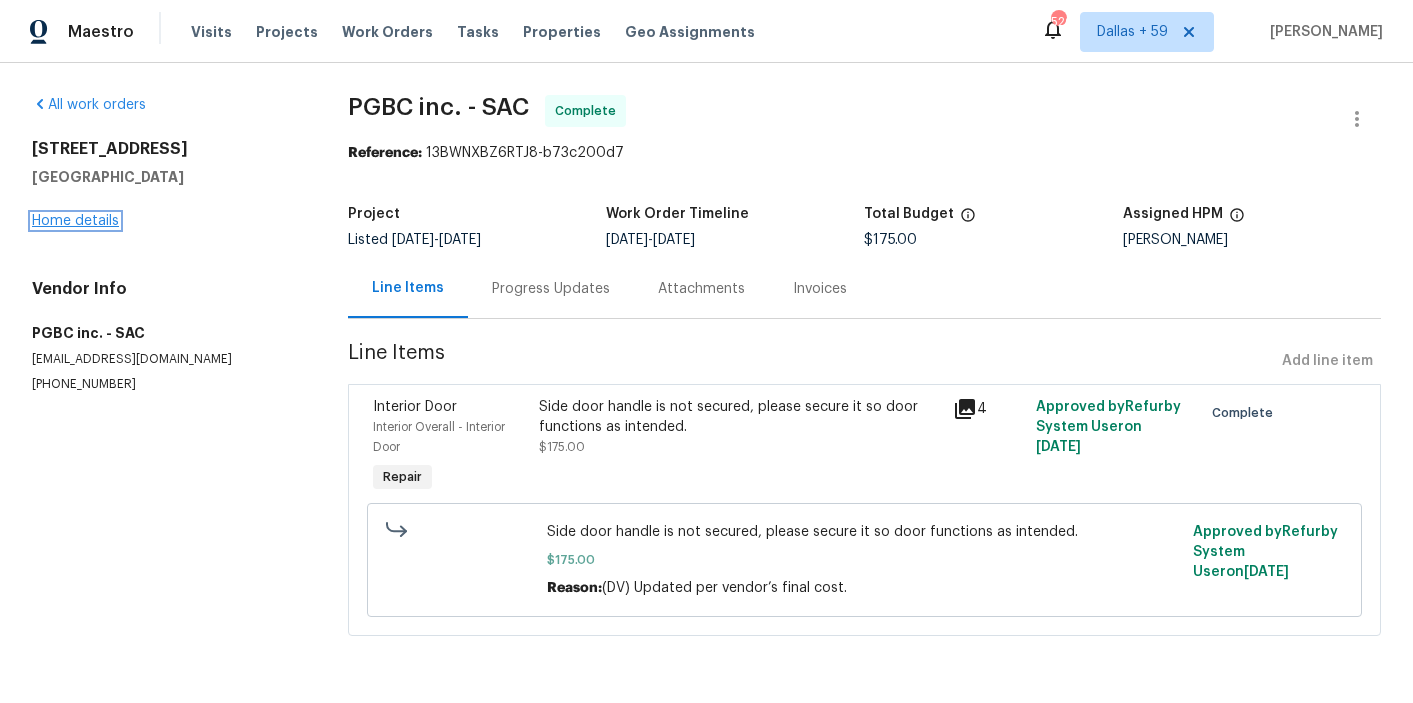 click on "Home details" at bounding box center (75, 221) 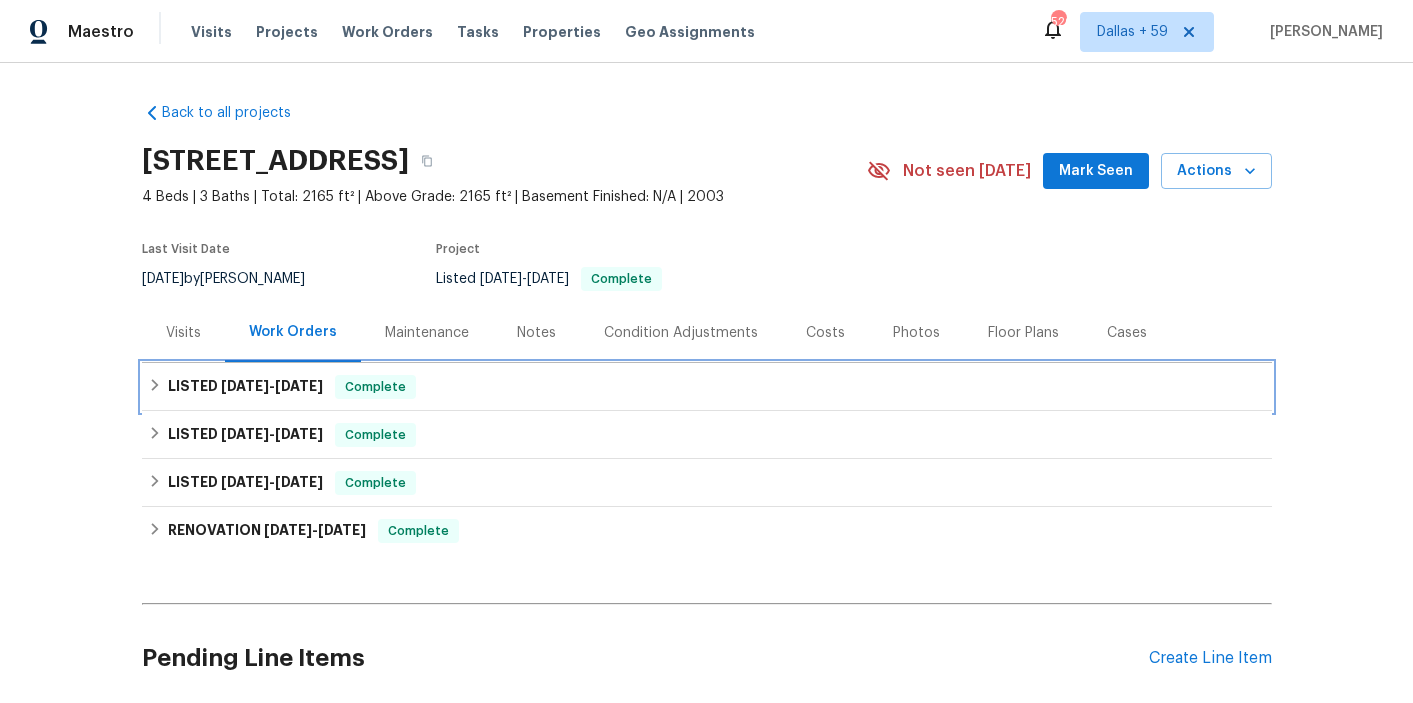 click on "LISTED   [DATE]  -  [DATE] Complete" at bounding box center [707, 387] 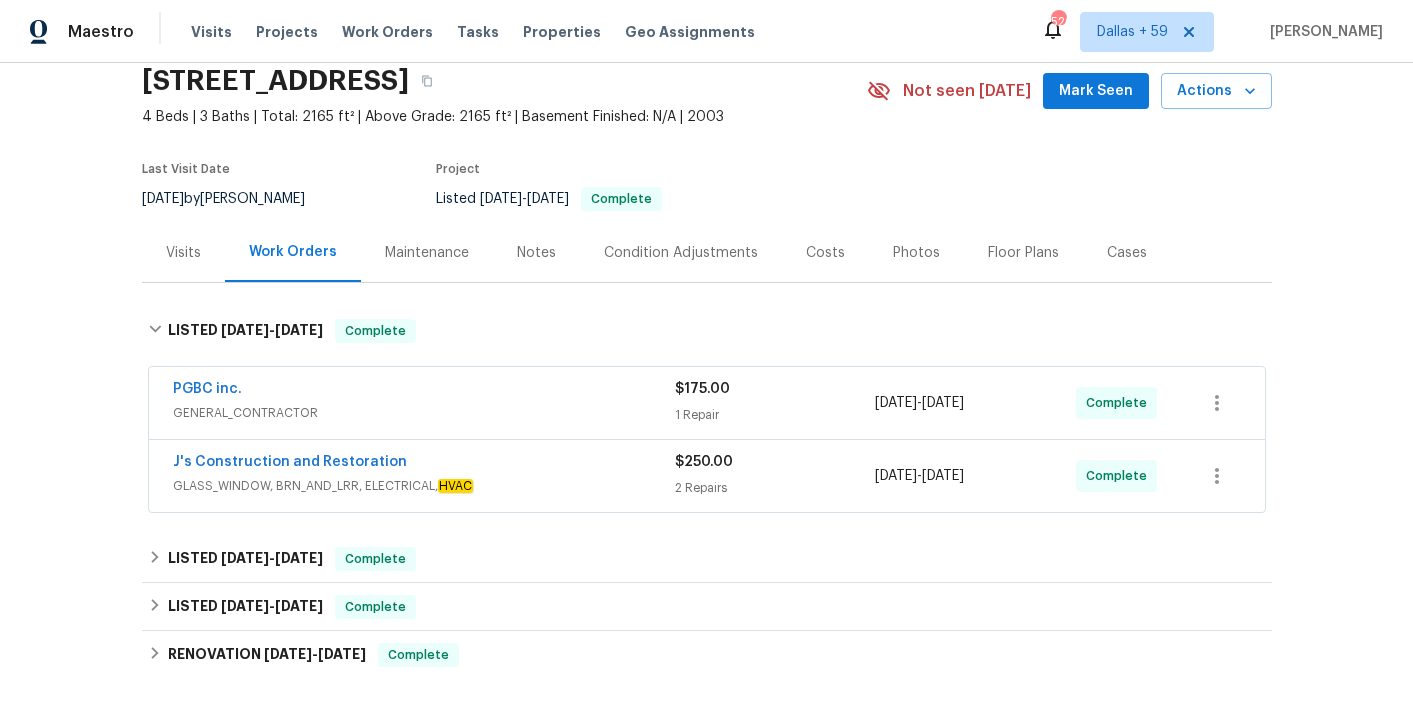 click on "PGBC inc." at bounding box center [424, 391] 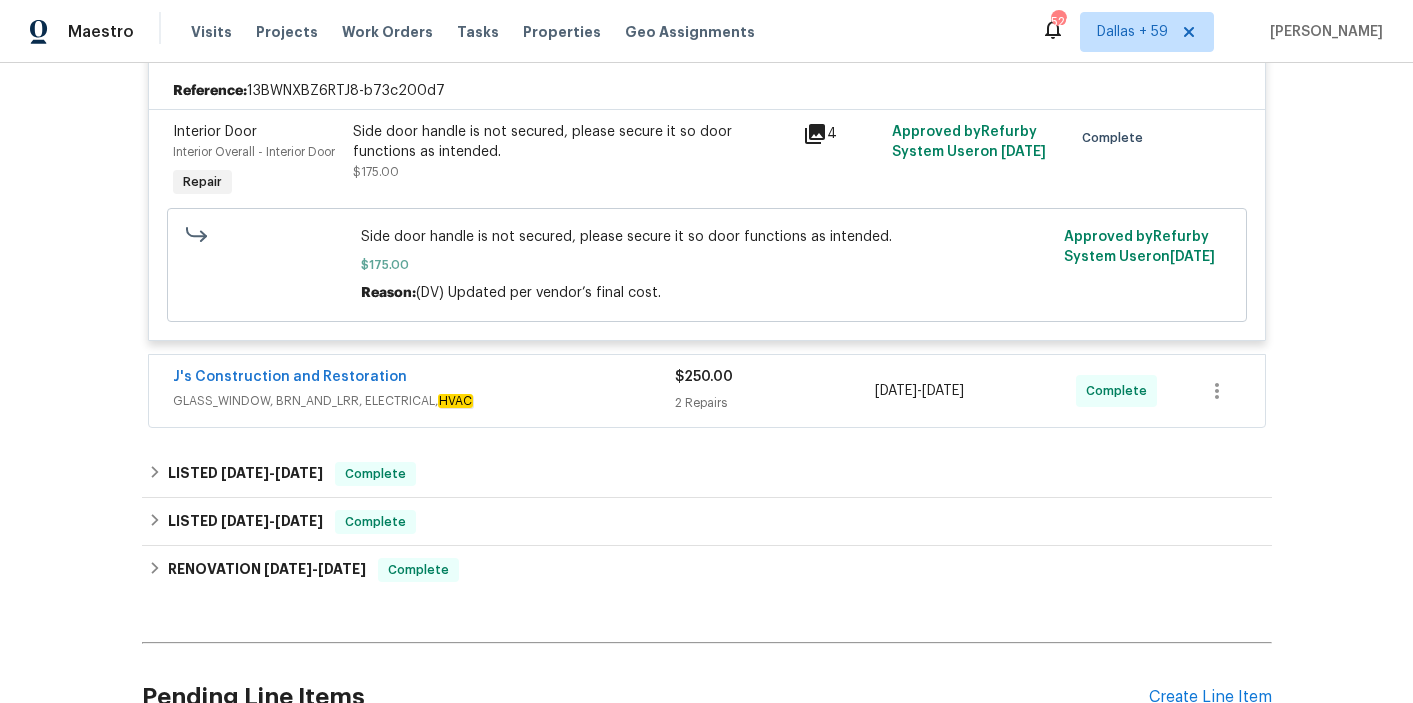click on "GLASS_WINDOW, BRN_AND_LRR, ELECTRICAL,  HVAC" at bounding box center (424, 401) 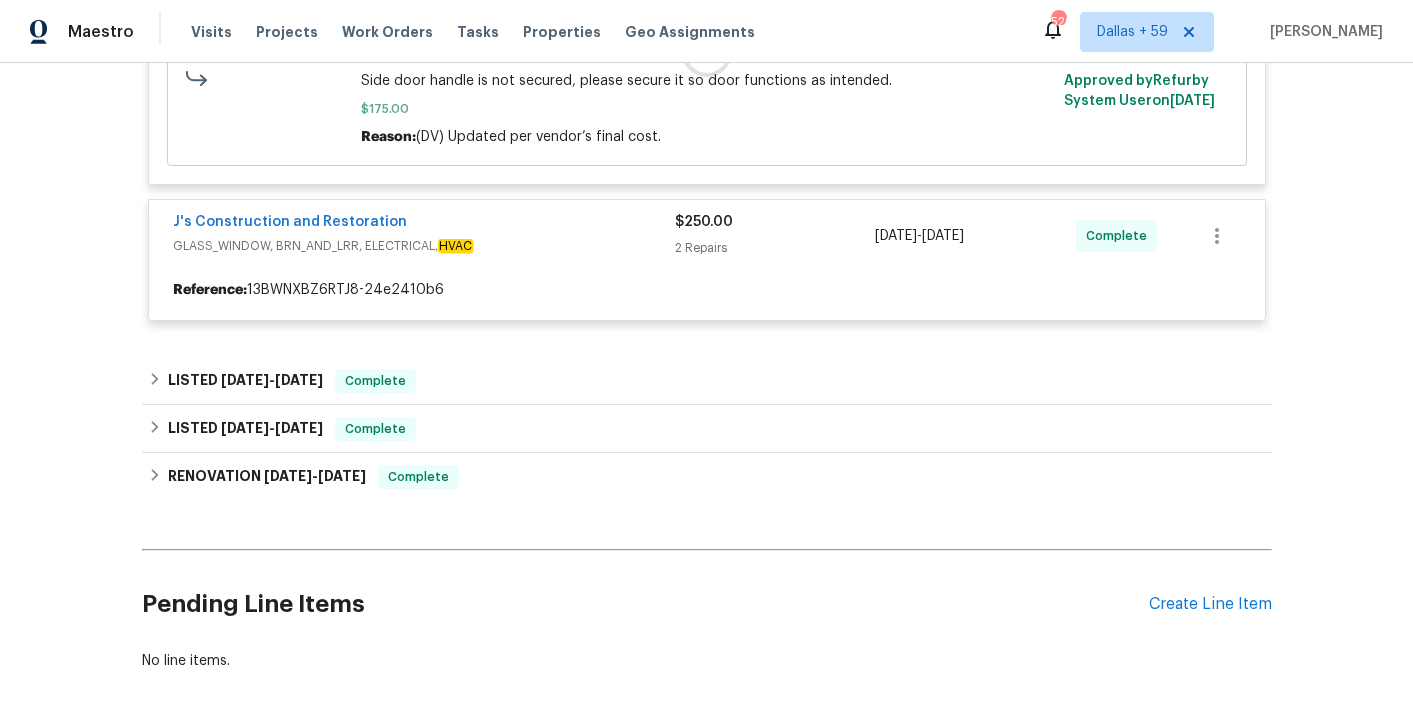 scroll, scrollTop: 617, scrollLeft: 0, axis: vertical 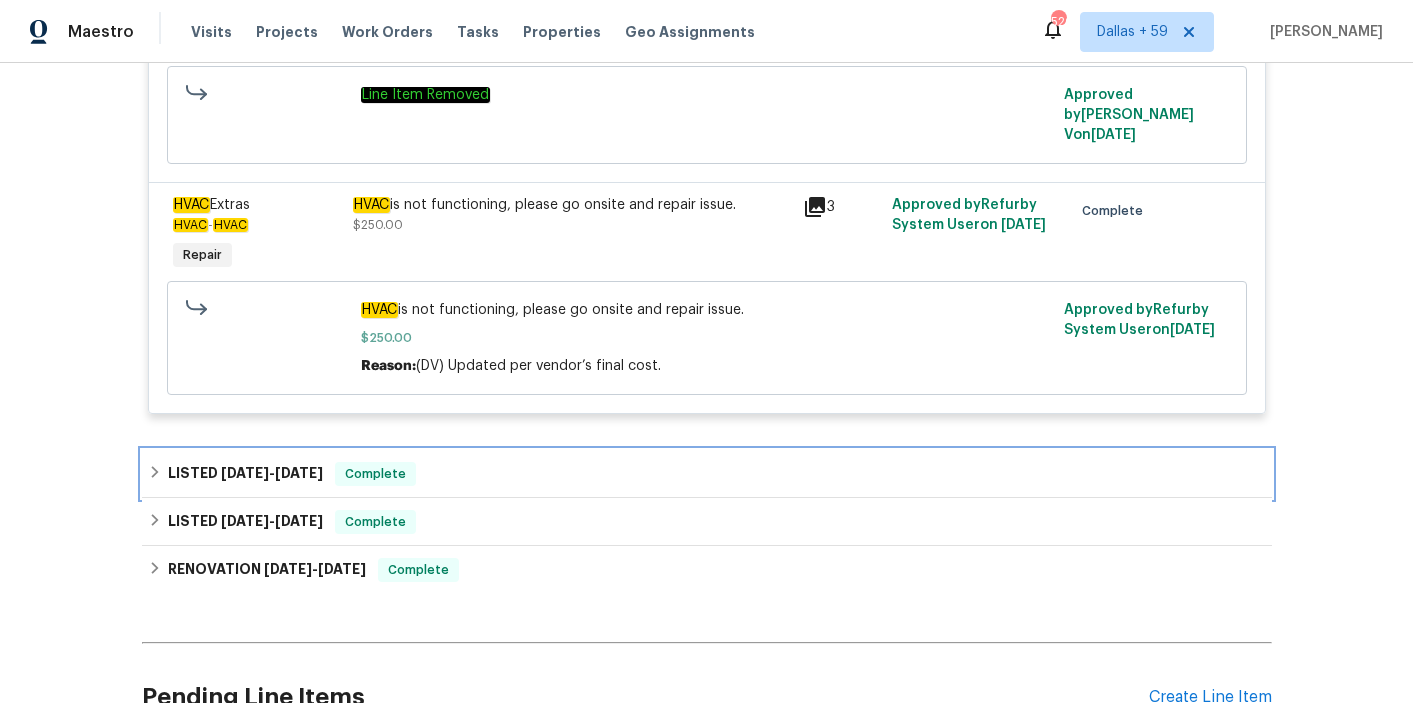 click on "LISTED   [DATE]  -  [DATE] Complete" at bounding box center (707, 474) 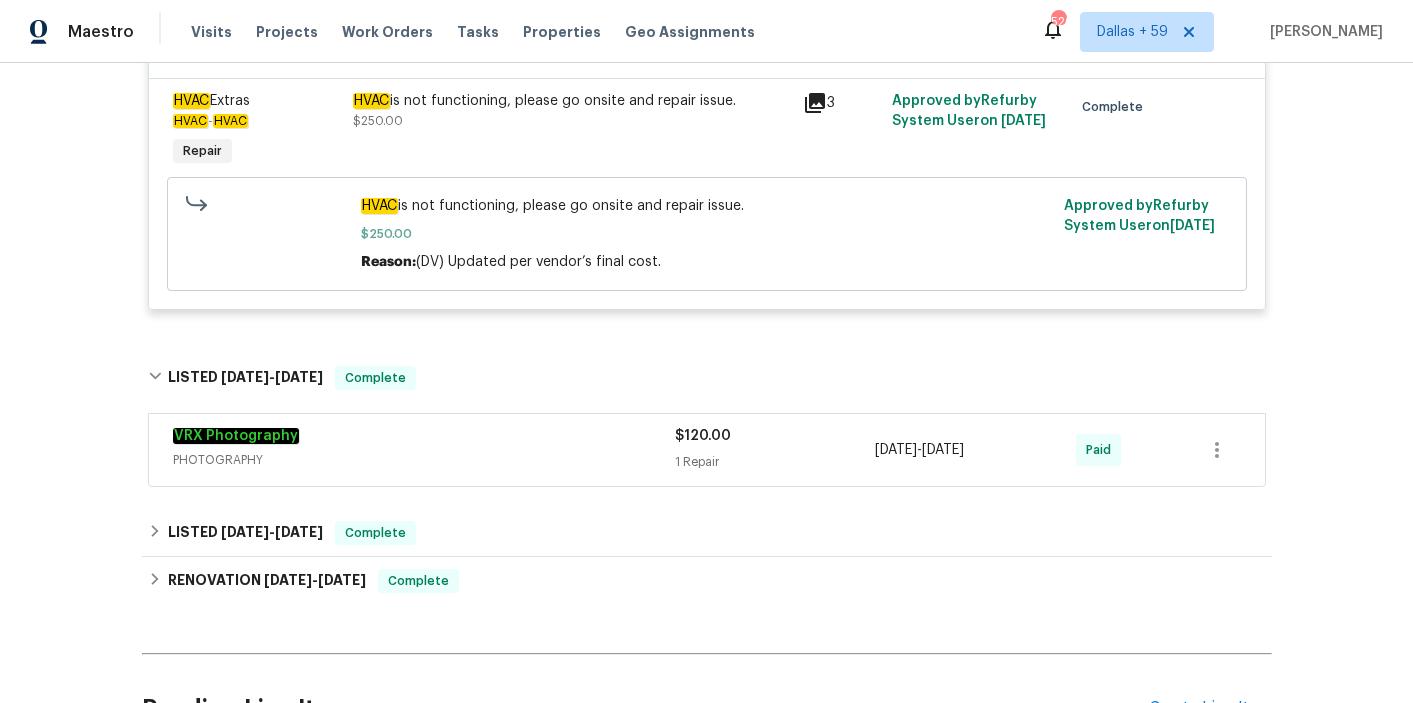 click on "VRX Photography" at bounding box center [424, 438] 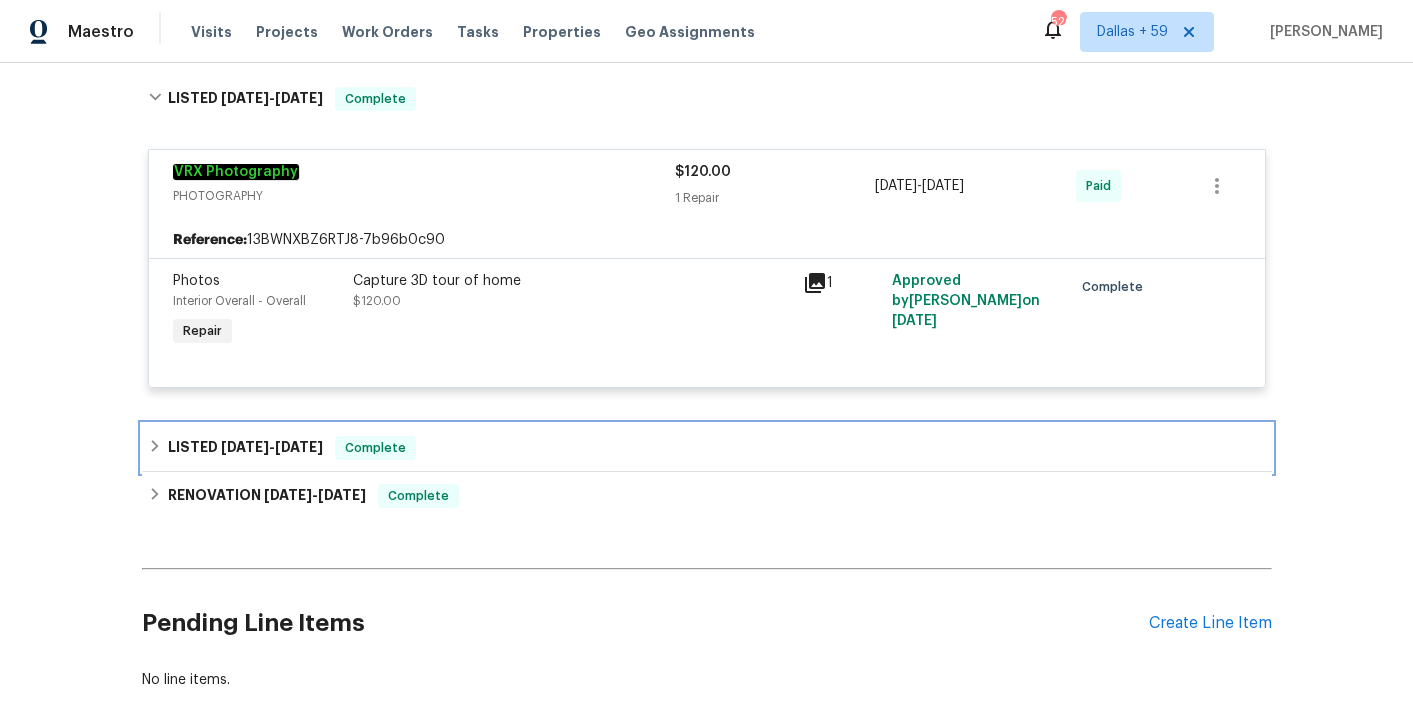 click on "LISTED   [DATE]  -  [DATE] Complete" at bounding box center [707, 448] 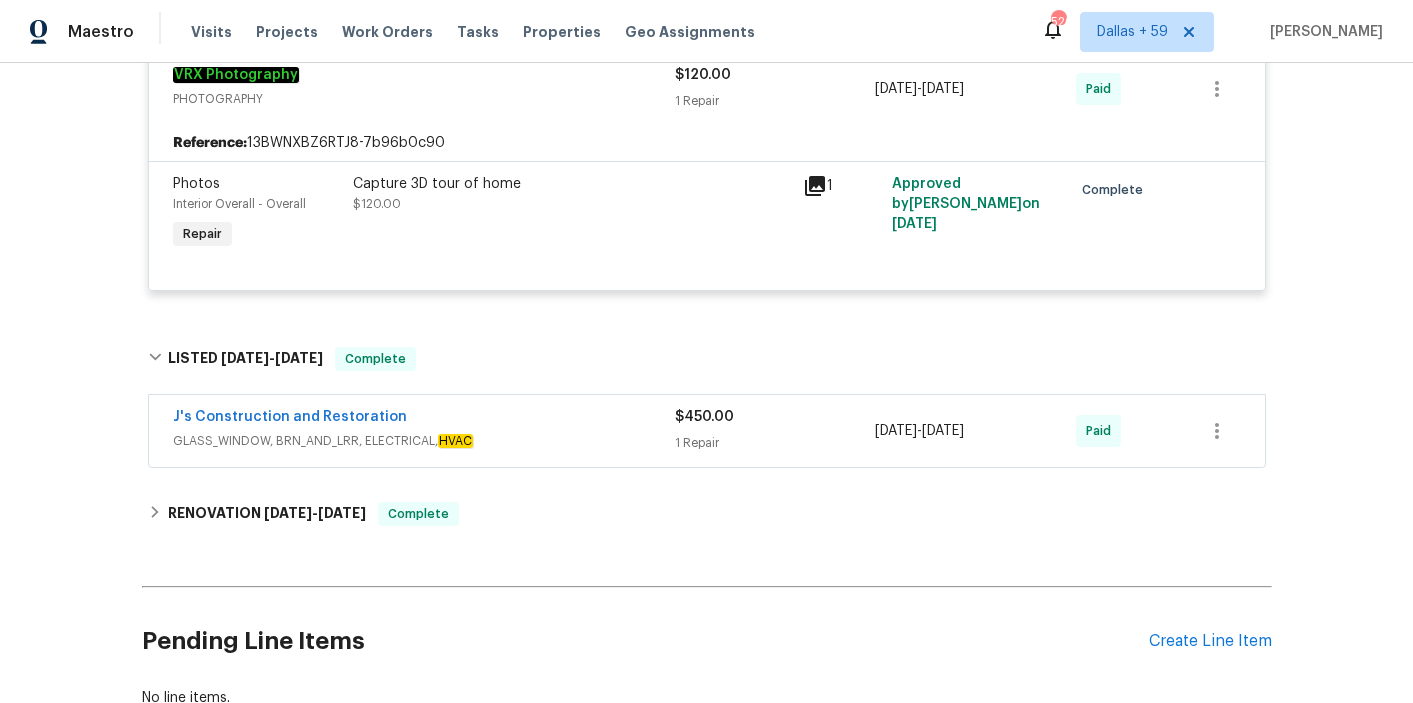 click on "GLASS_WINDOW, BRN_AND_LRR, ELECTRICAL,  HVAC" at bounding box center (424, 441) 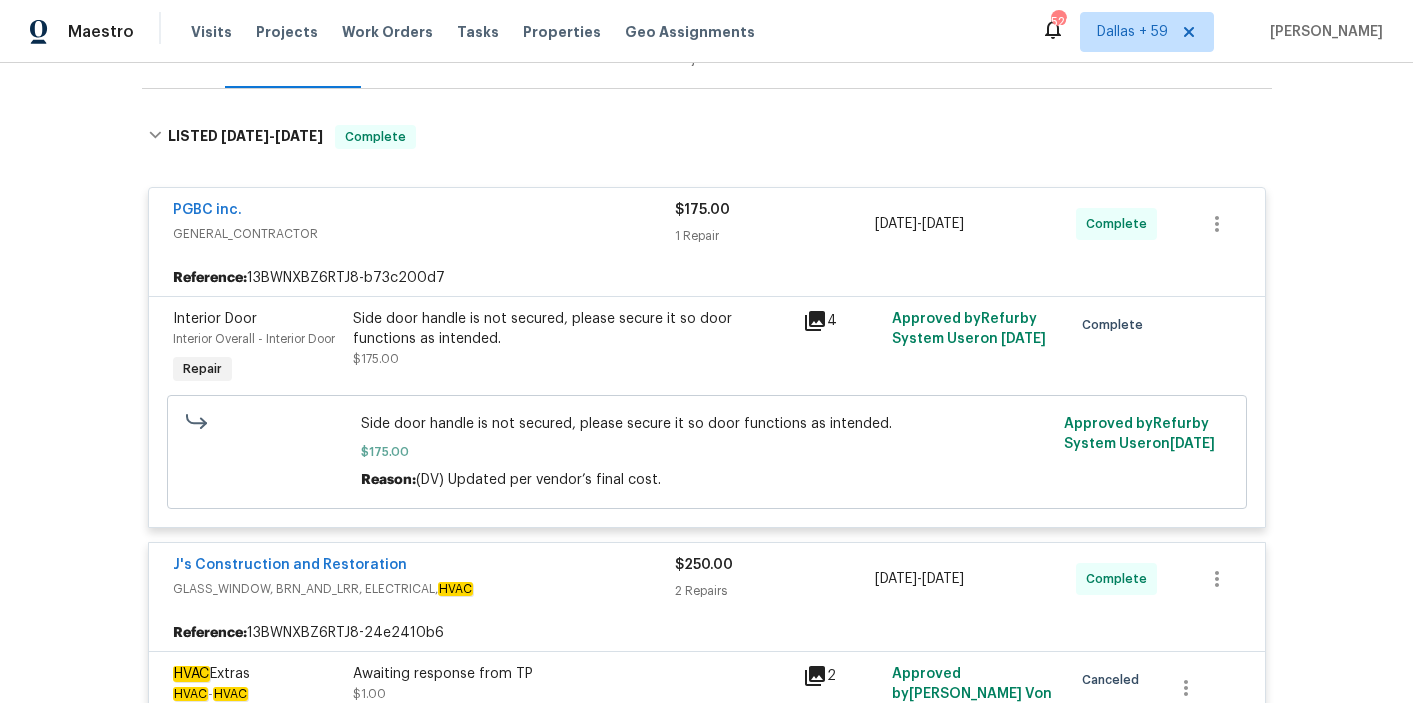 scroll, scrollTop: 270, scrollLeft: 0, axis: vertical 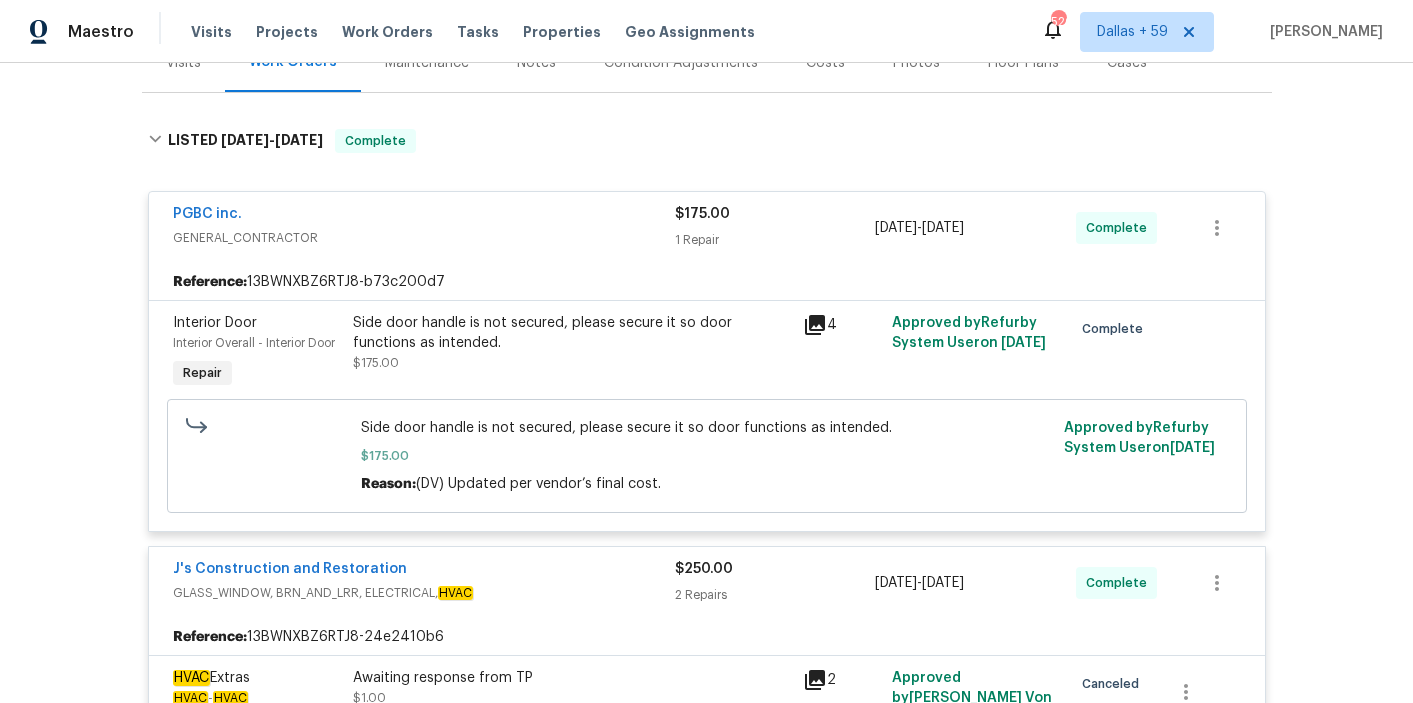 click on "Side door handle is not secured, please secure it so door functions as intended. $175.00" at bounding box center (572, 343) 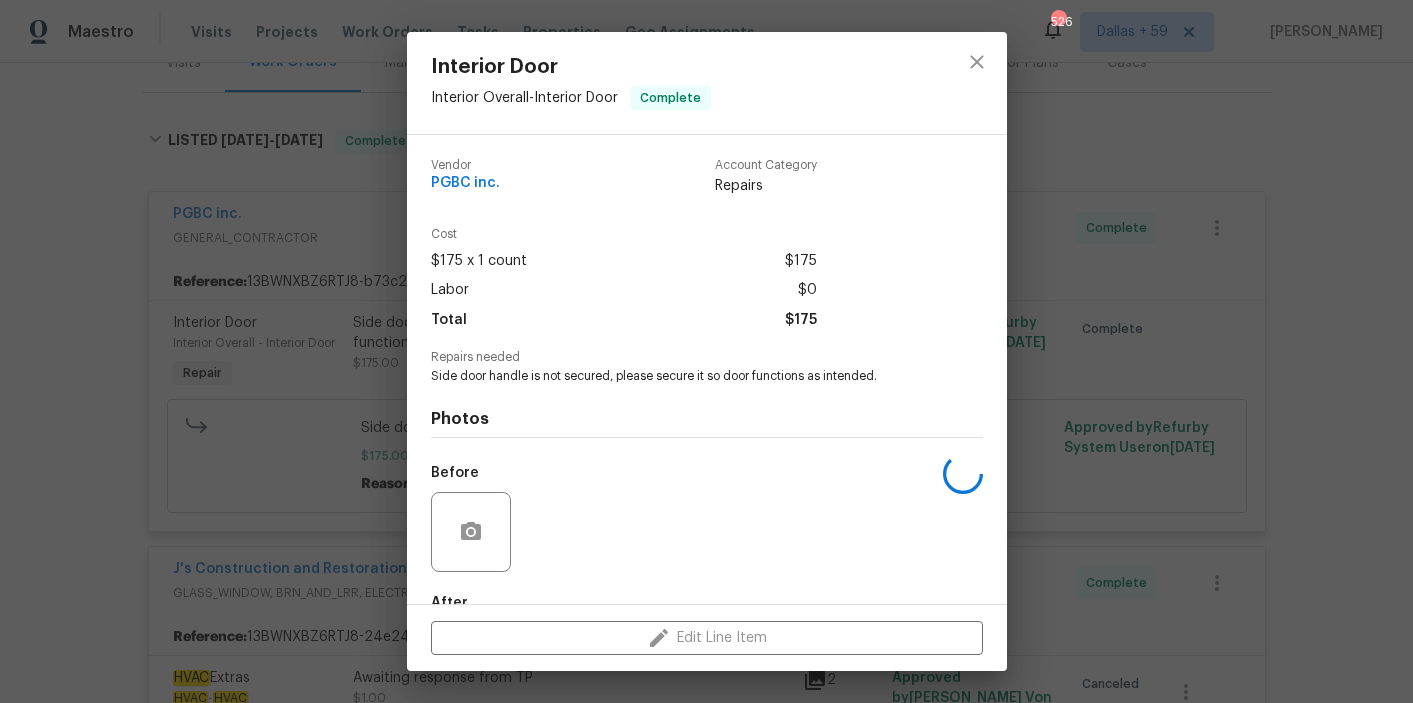 scroll, scrollTop: 118, scrollLeft: 0, axis: vertical 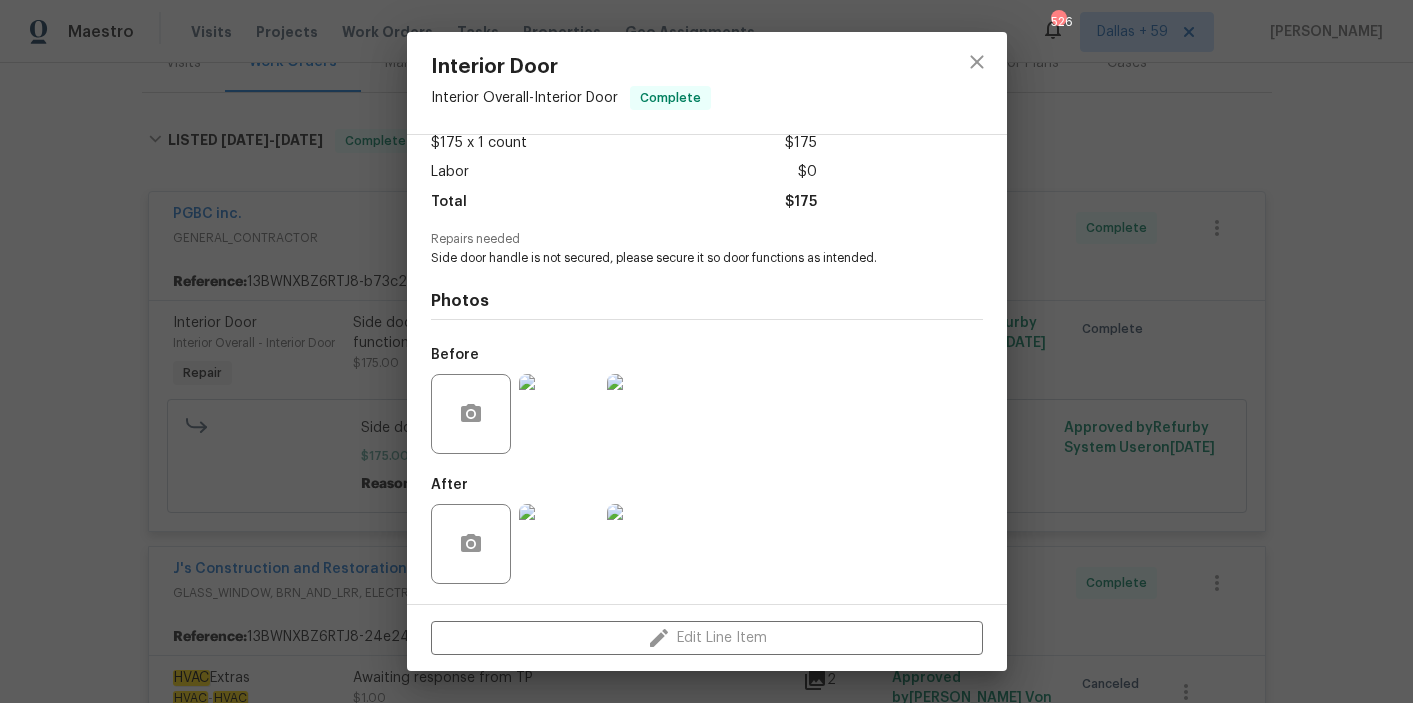 click at bounding box center (559, 414) 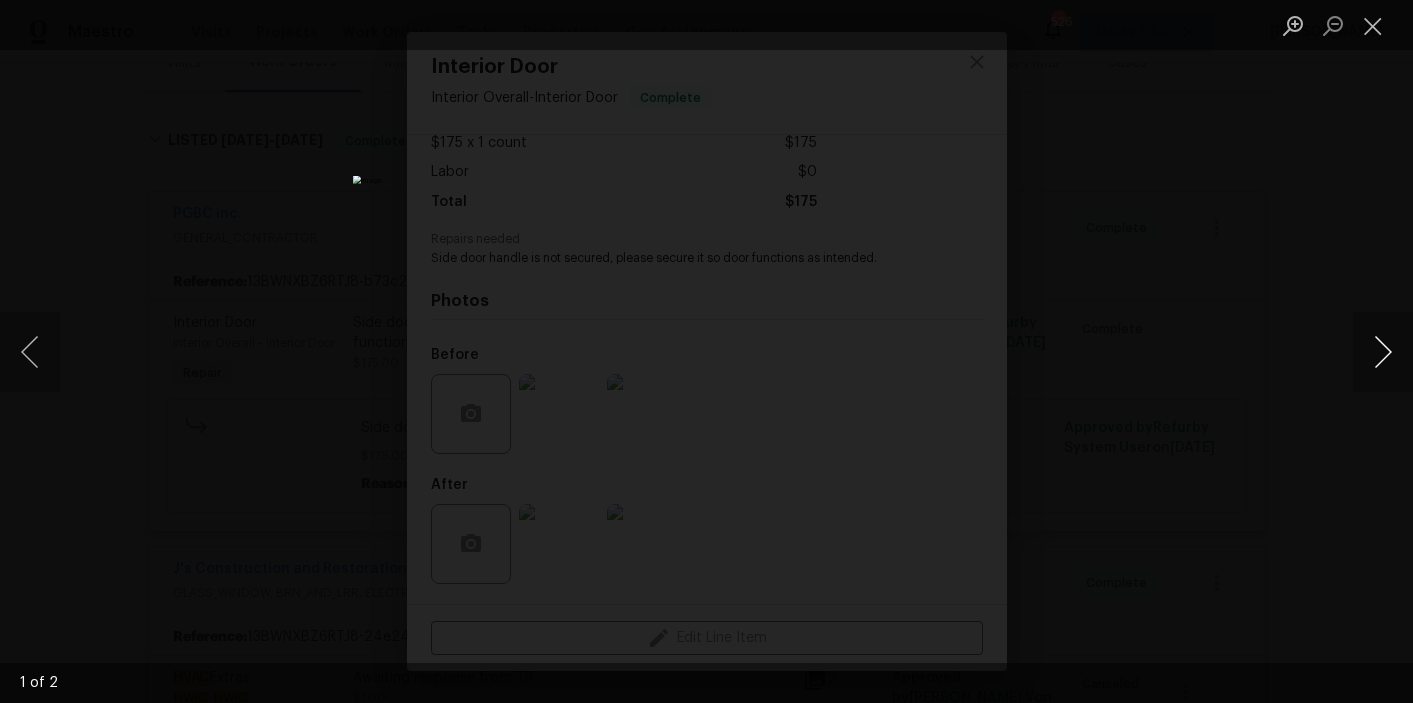 click at bounding box center [1383, 352] 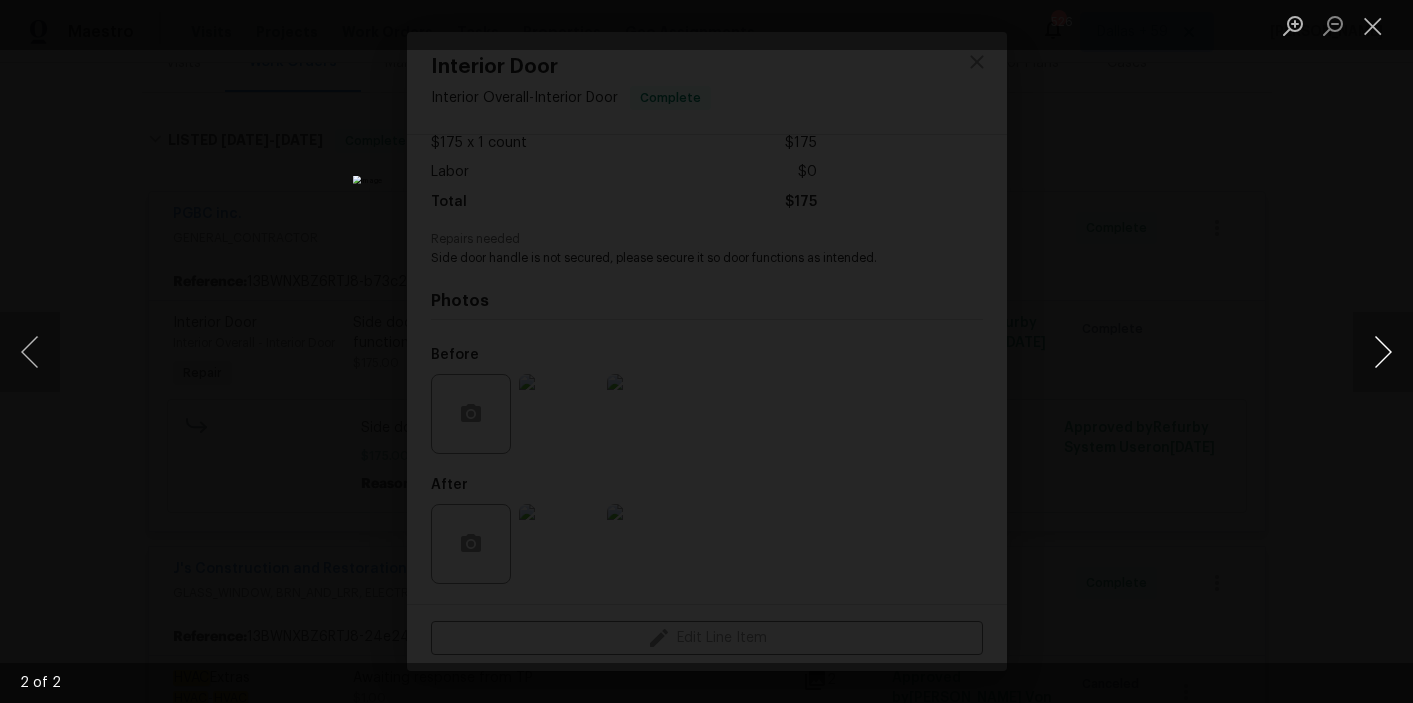 click at bounding box center [1383, 352] 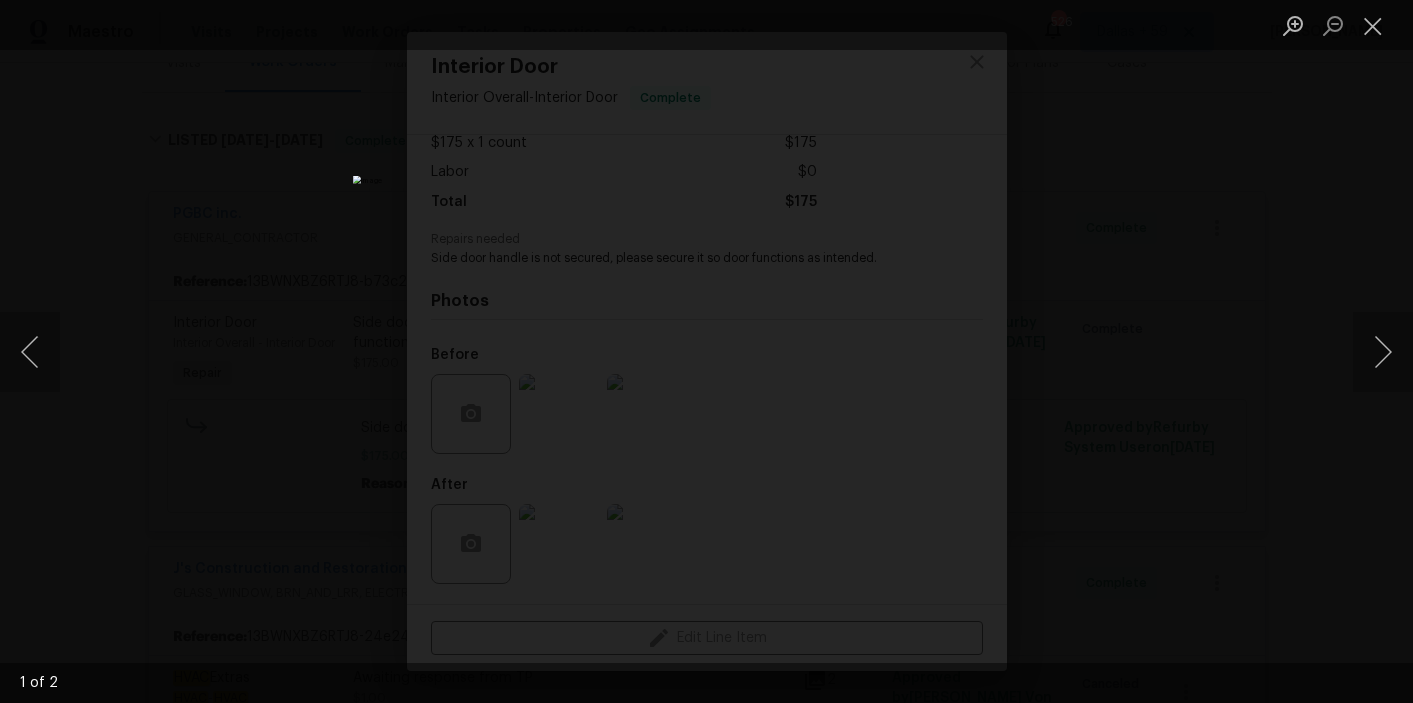 click at bounding box center [706, 351] 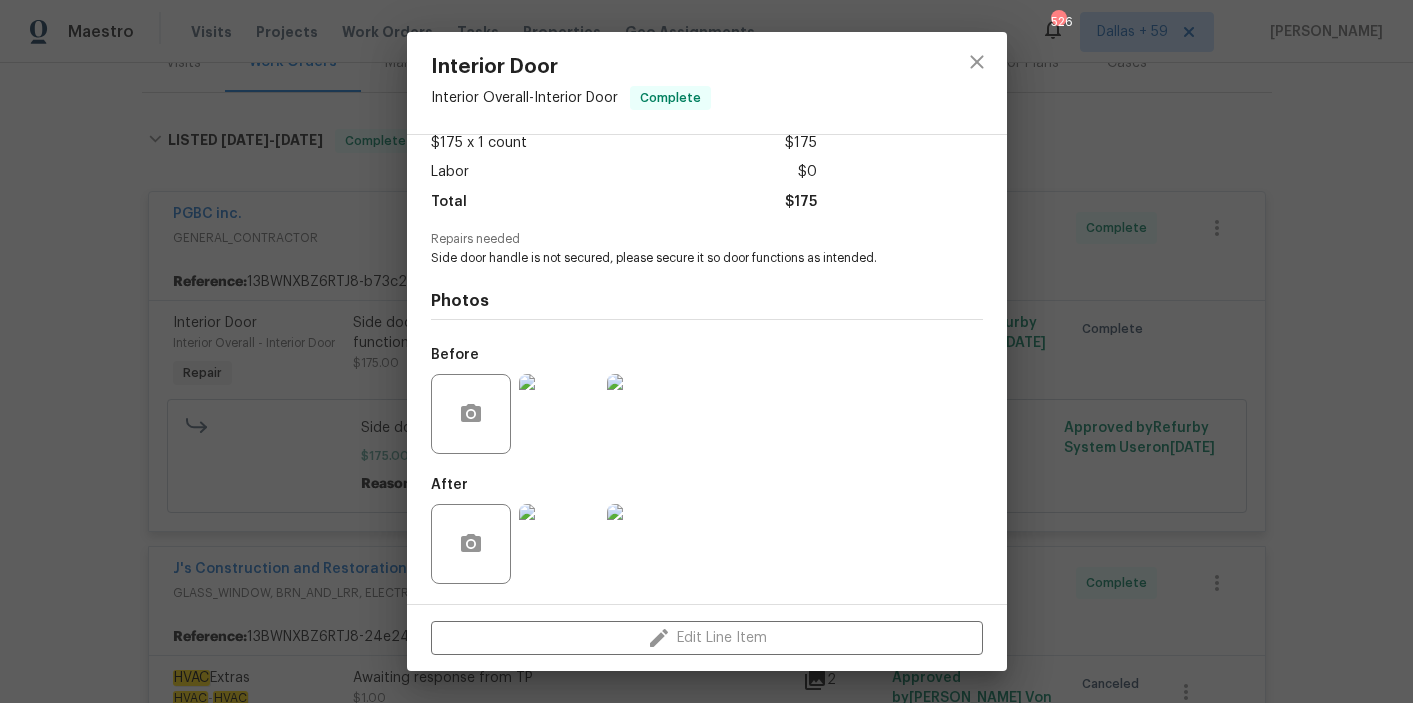 click at bounding box center [559, 544] 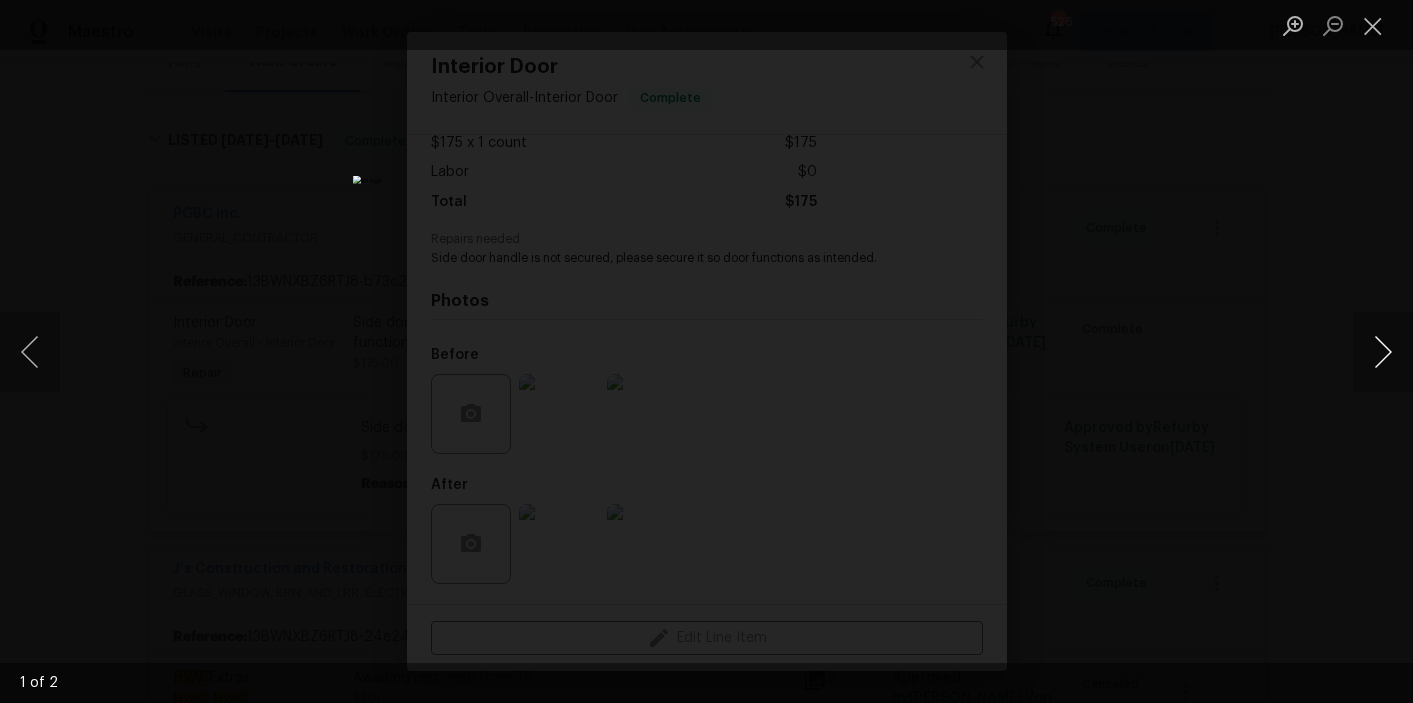 click at bounding box center [1383, 352] 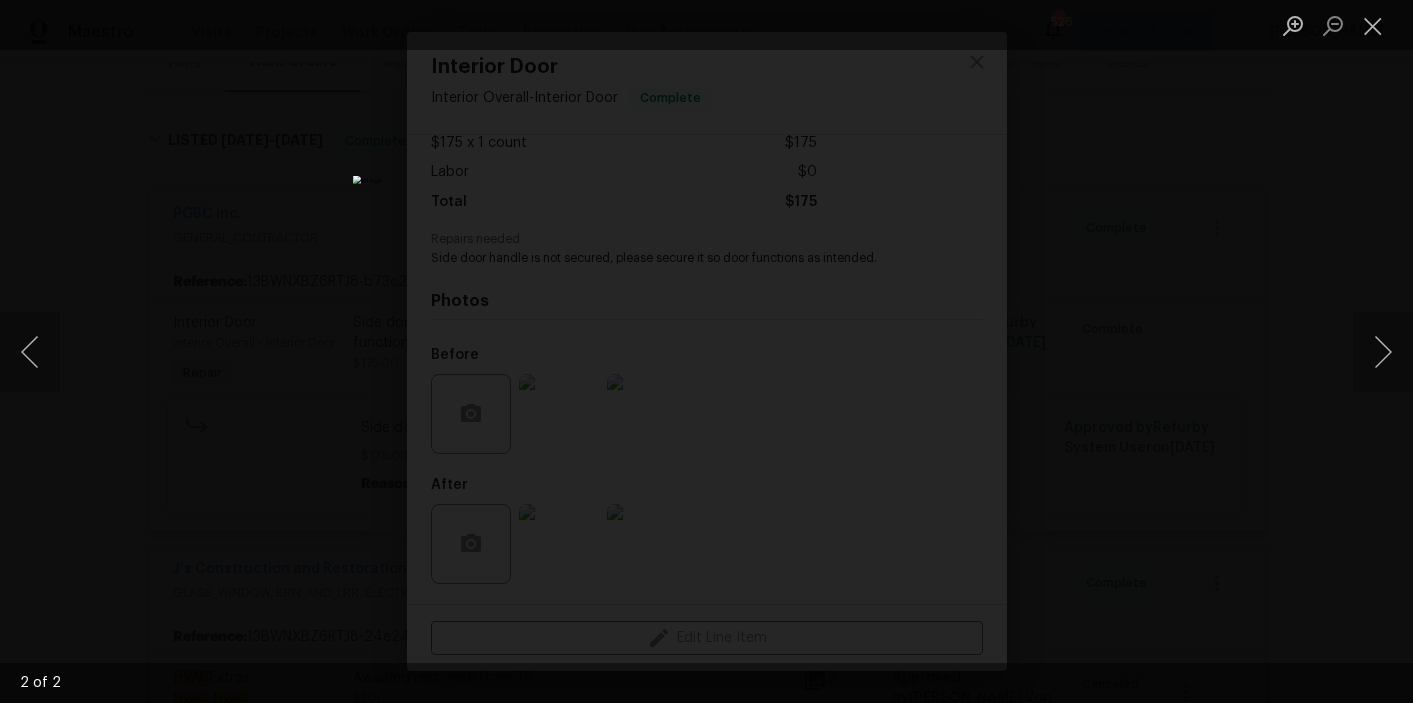 click at bounding box center [706, 351] 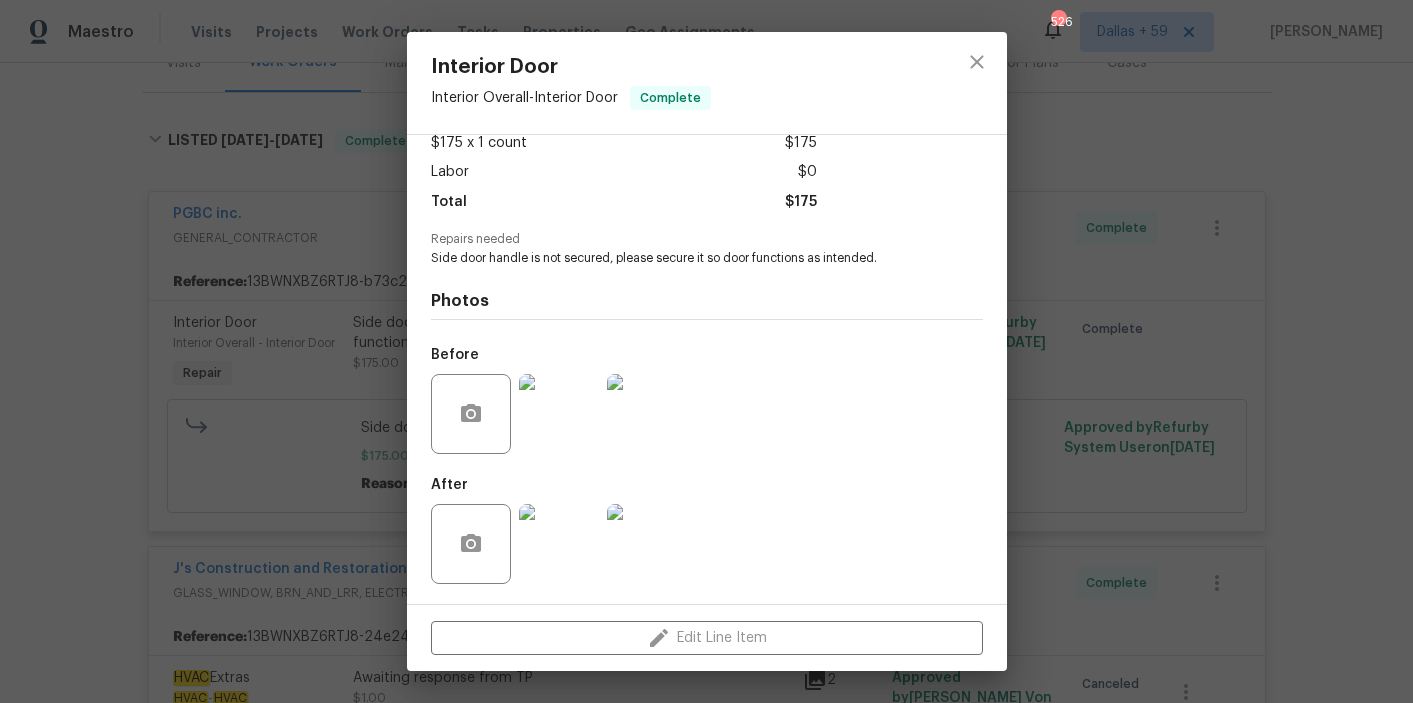 click on "Interior Door Interior Overall  -  Interior Door Complete Vendor PGBC inc. Account Category Repairs Cost $175 x 1 count $175 Labor $0 Total $175 Repairs needed Side door handle is not secured, please secure it so door functions as intended. Photos Before After  Edit Line Item" at bounding box center (706, 351) 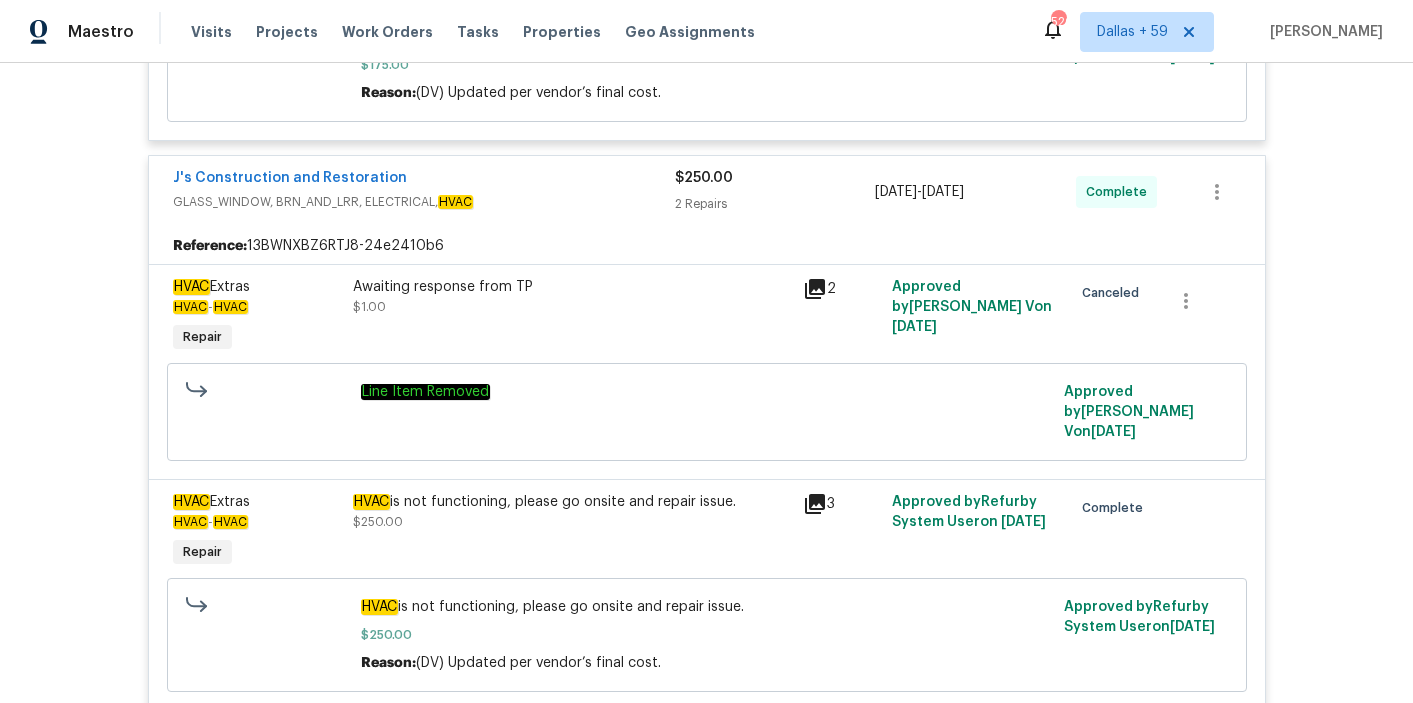 scroll, scrollTop: 659, scrollLeft: 0, axis: vertical 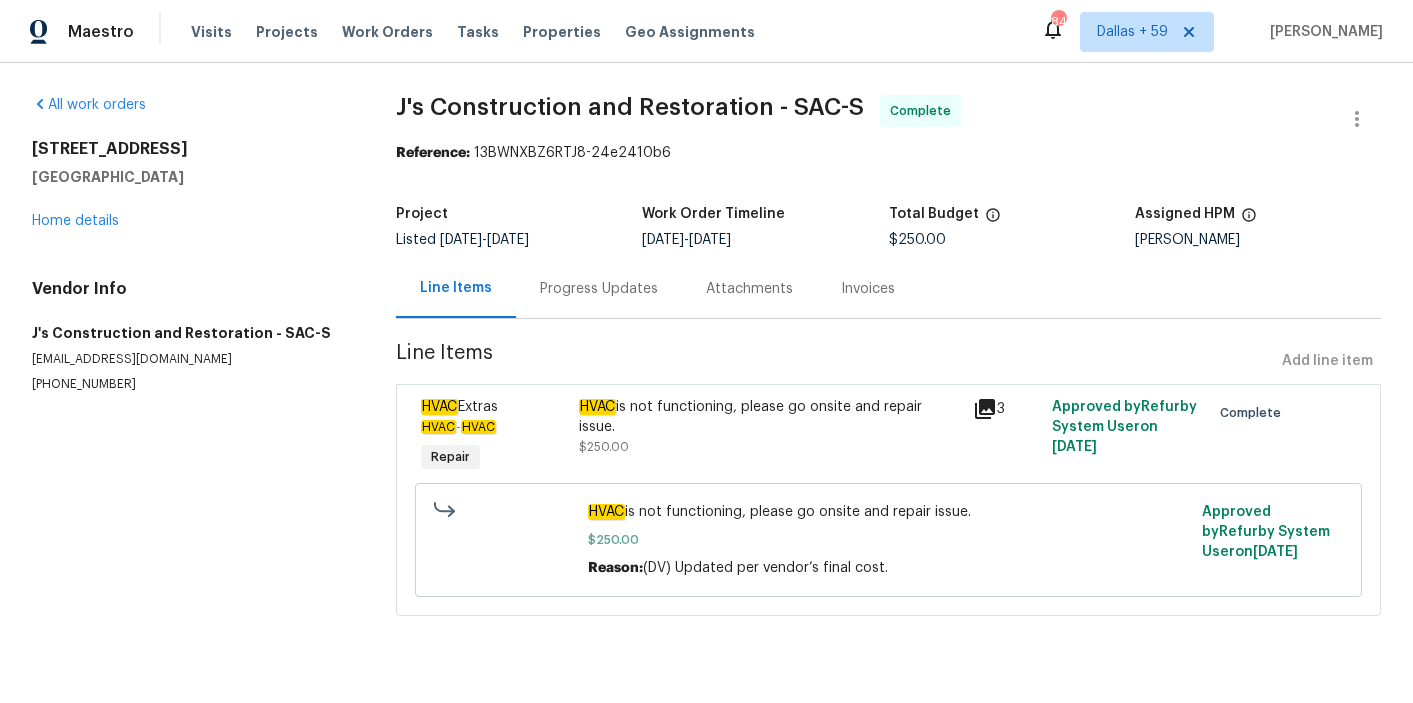 click on "Progress Updates" at bounding box center (599, 289) 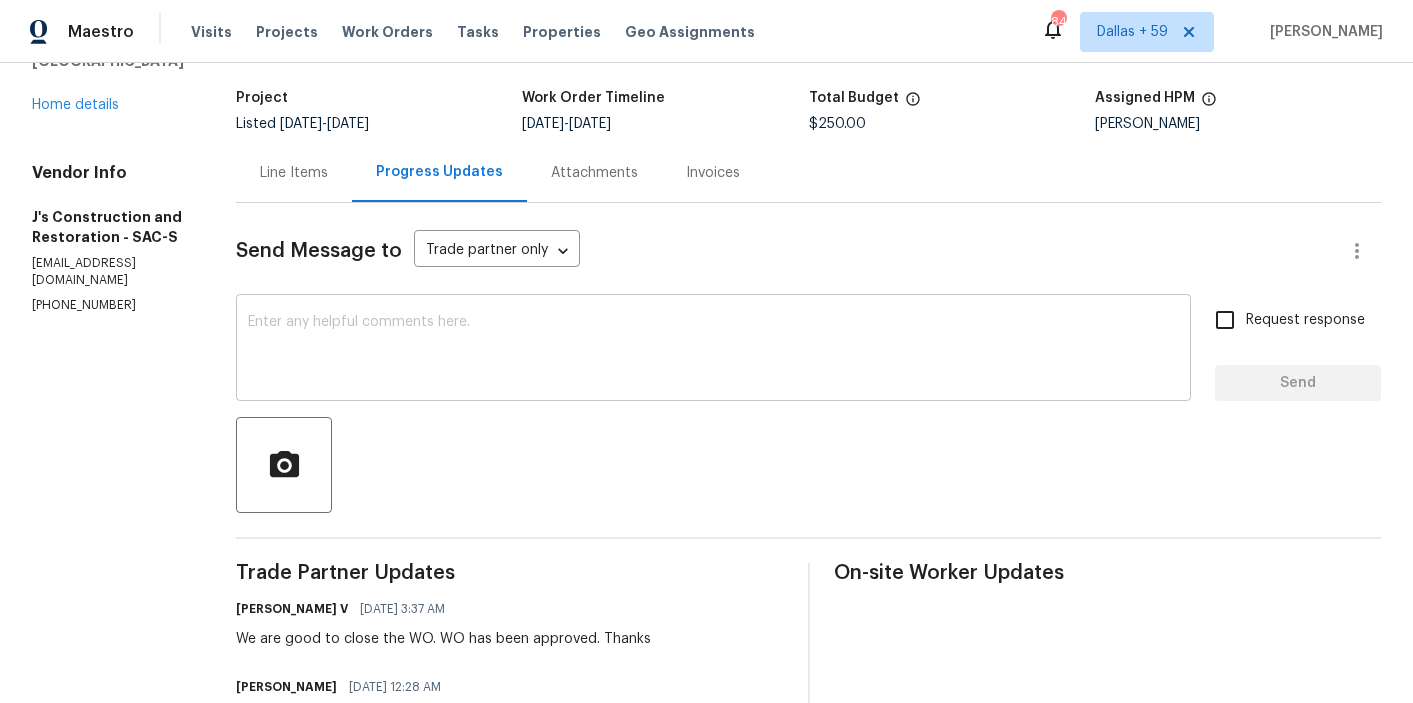 scroll, scrollTop: 30, scrollLeft: 0, axis: vertical 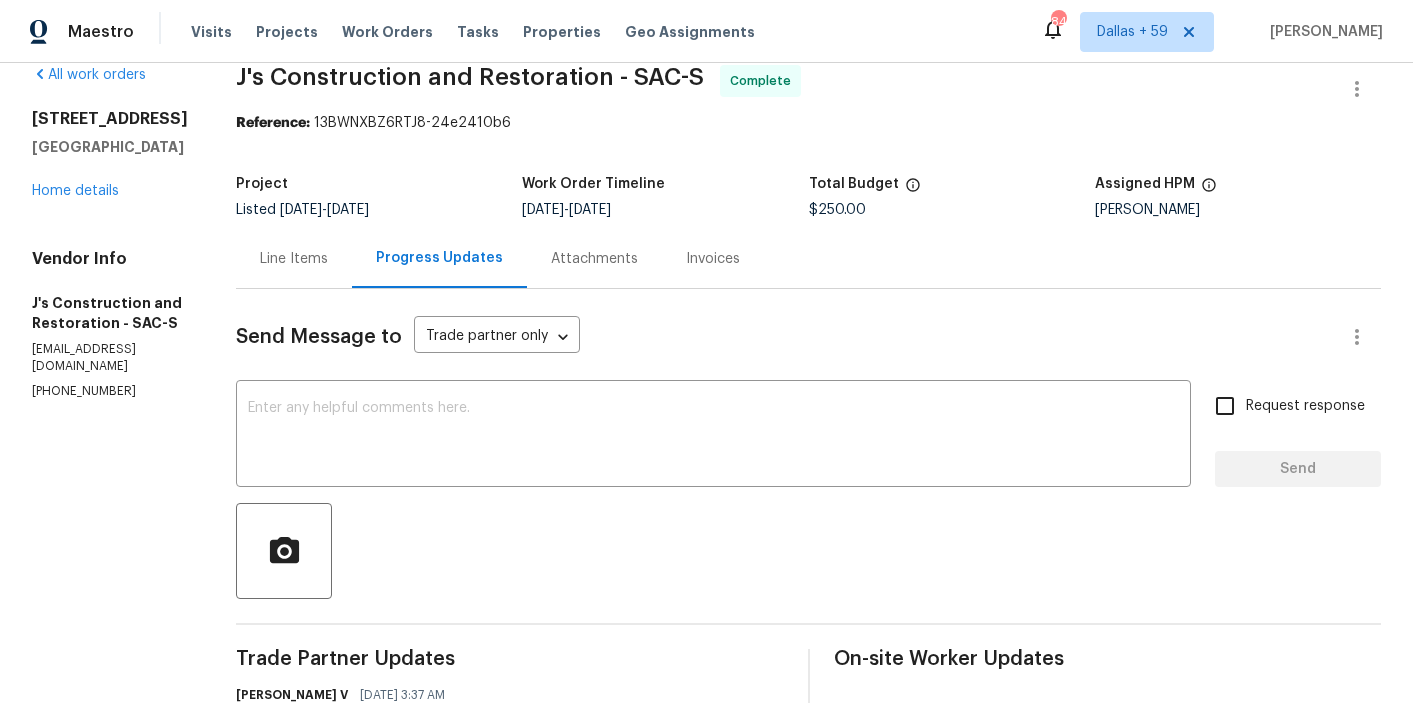 click on "Invoices" at bounding box center [713, 259] 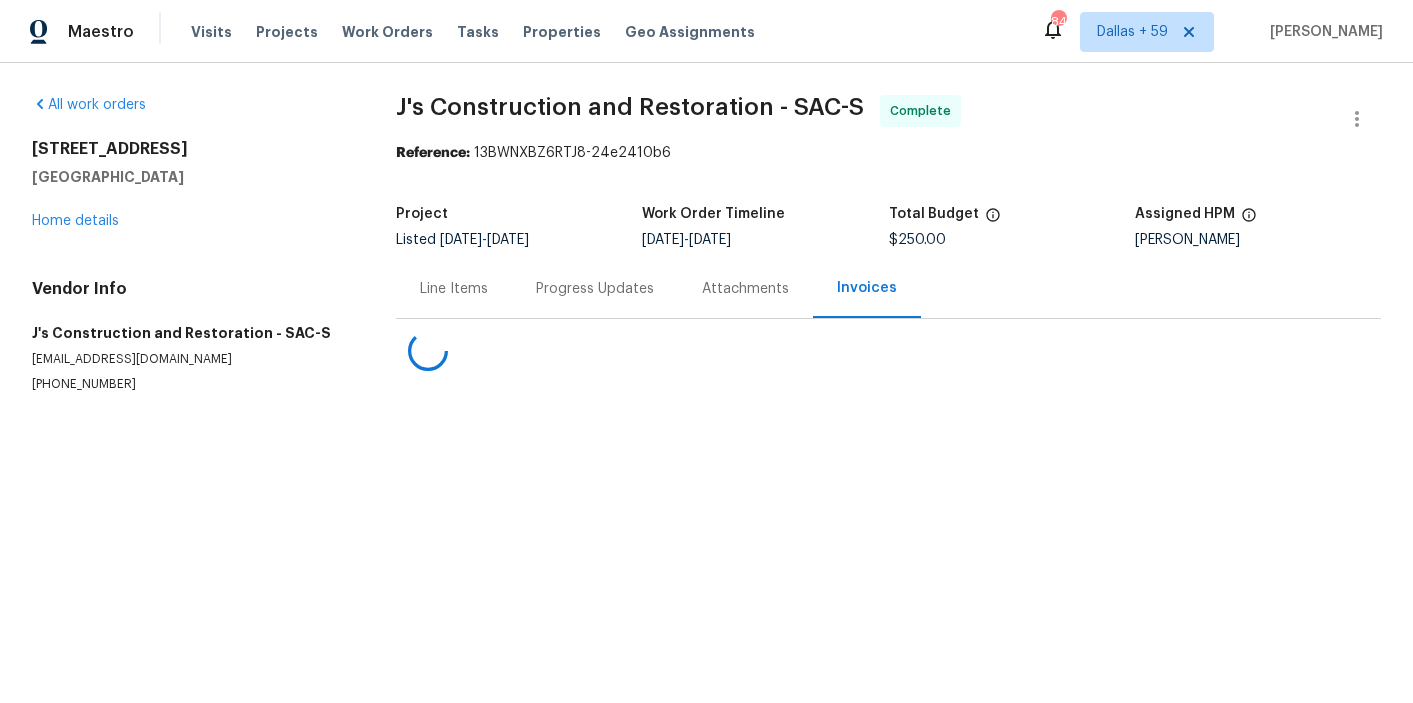 scroll, scrollTop: 0, scrollLeft: 0, axis: both 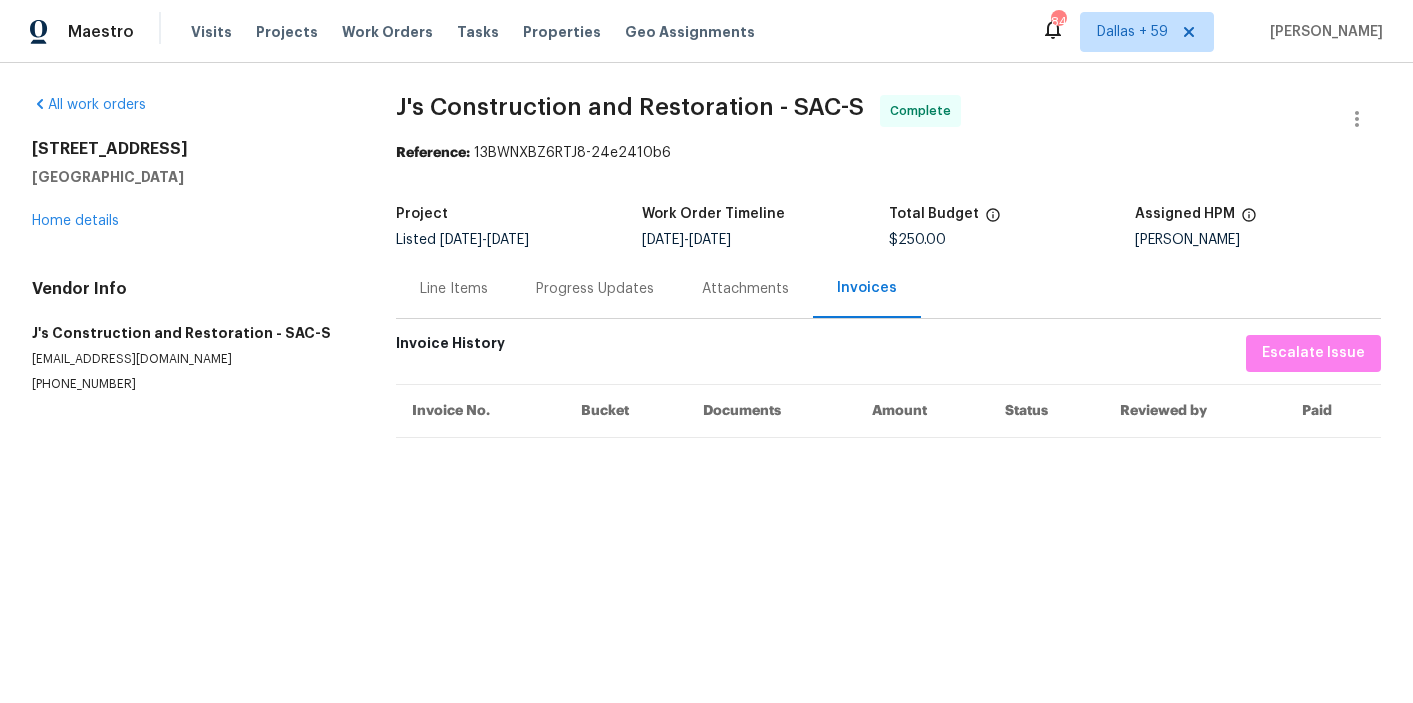 click on "Progress Updates" at bounding box center [595, 289] 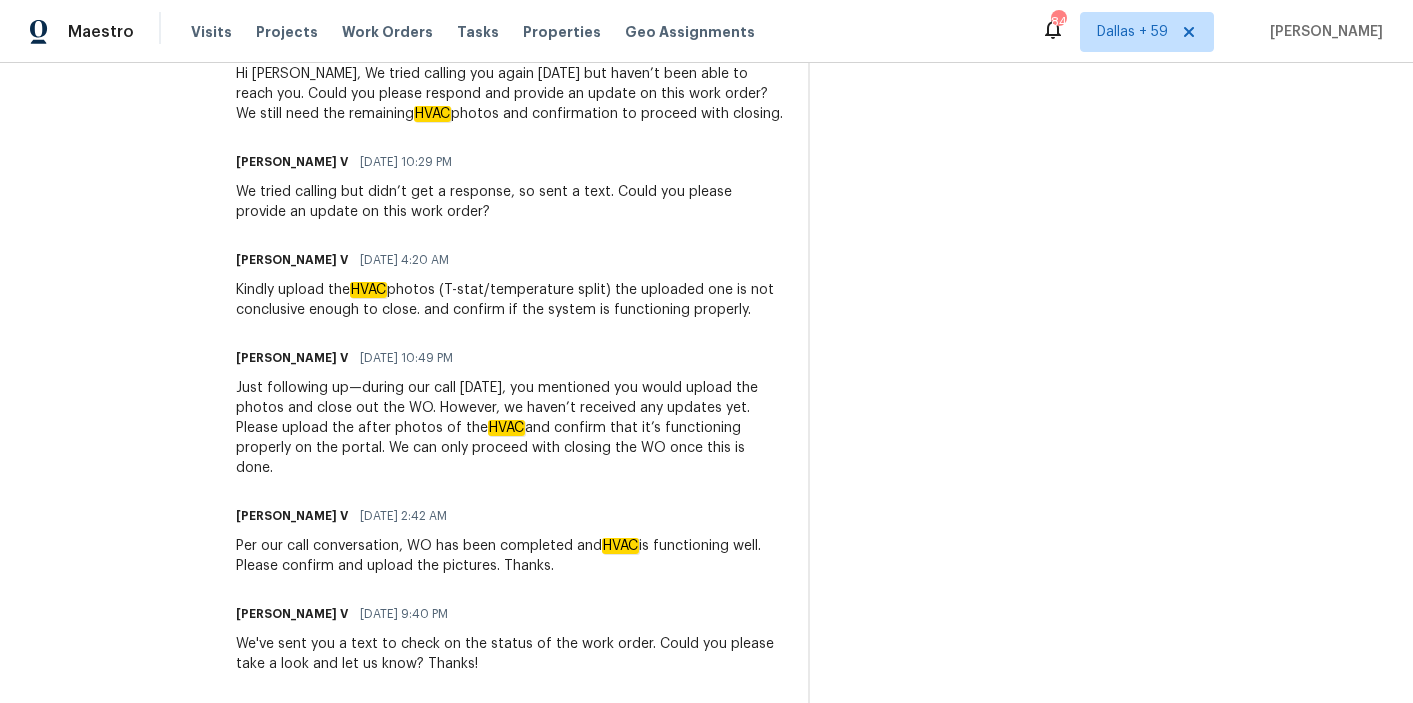scroll, scrollTop: 883, scrollLeft: 0, axis: vertical 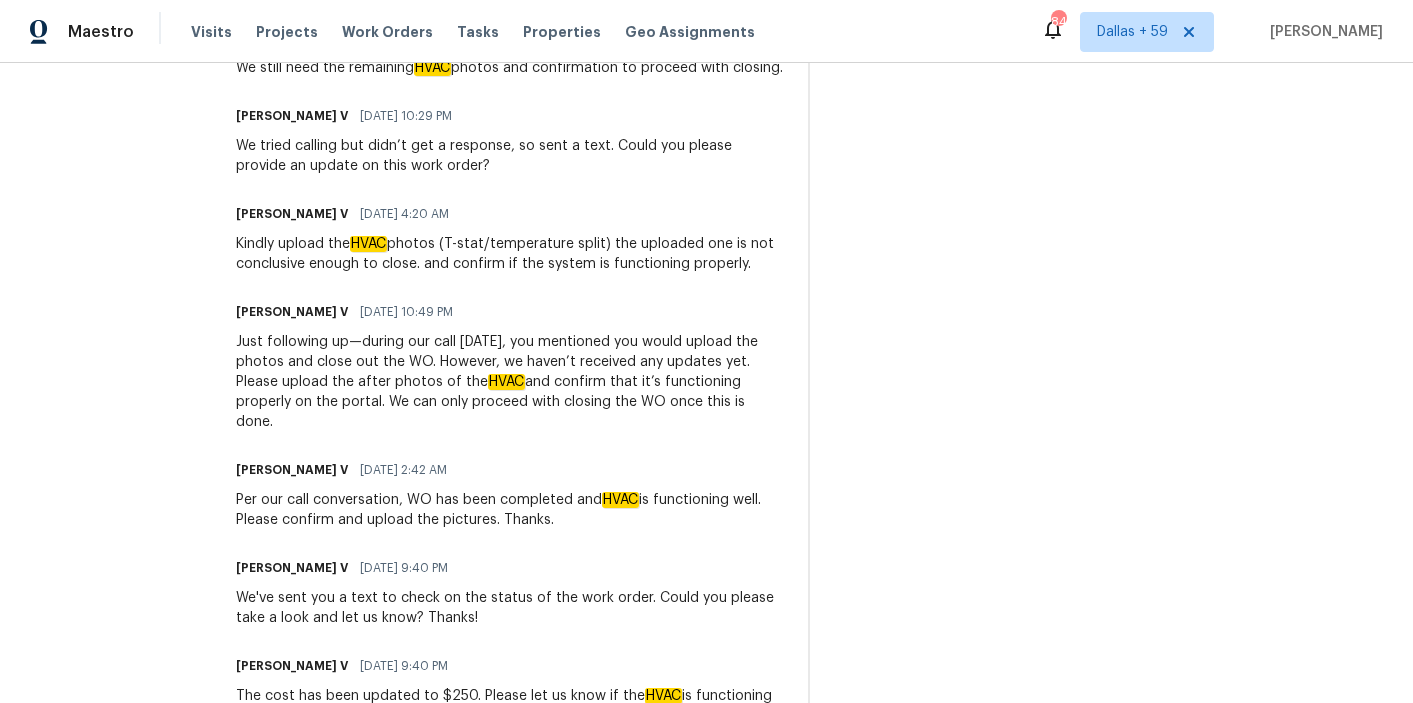 click on "Just following up—during our call yesterday, you mentioned you would upload the photos and close out the WO. However, we haven’t received any updates yet.
Please upload the after photos of the  HVAC  and confirm that it’s functioning properly on the portal. We can only proceed with closing the WO once this is done." at bounding box center (510, 382) 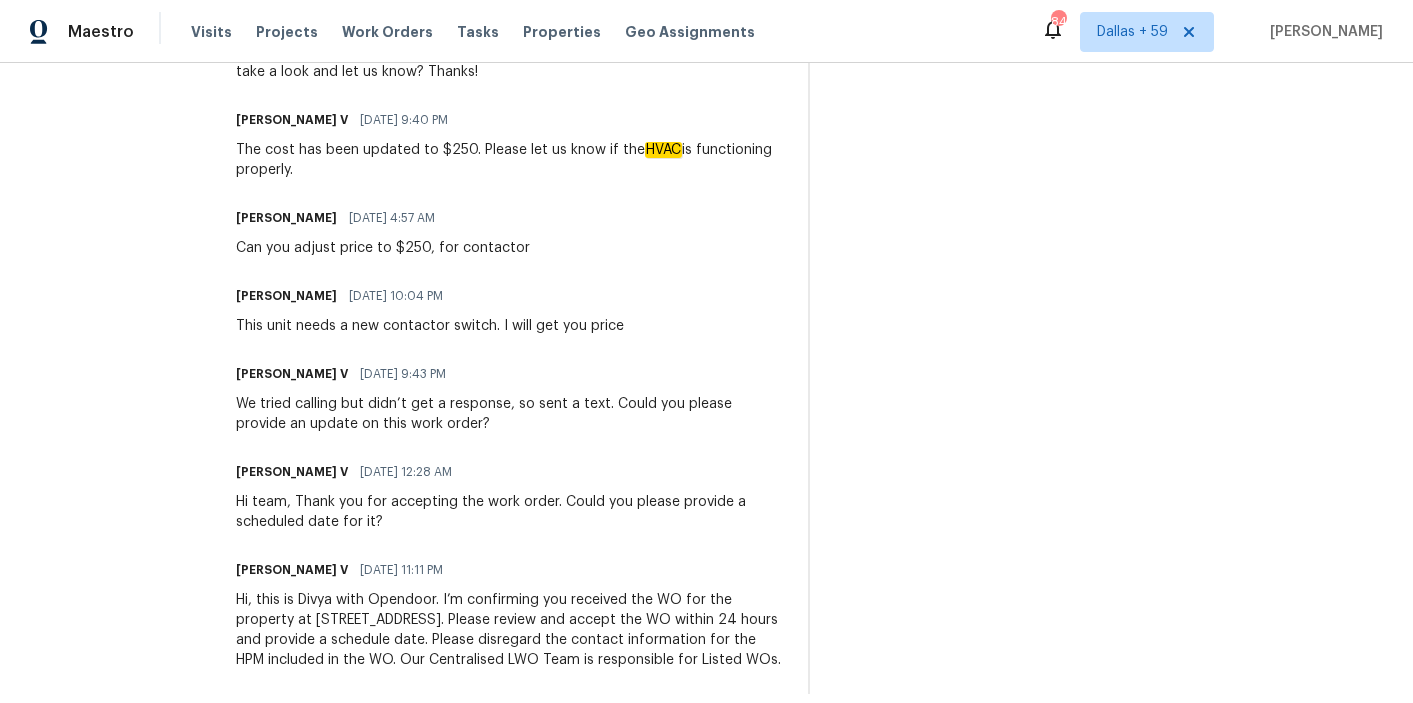scroll, scrollTop: 1425, scrollLeft: 0, axis: vertical 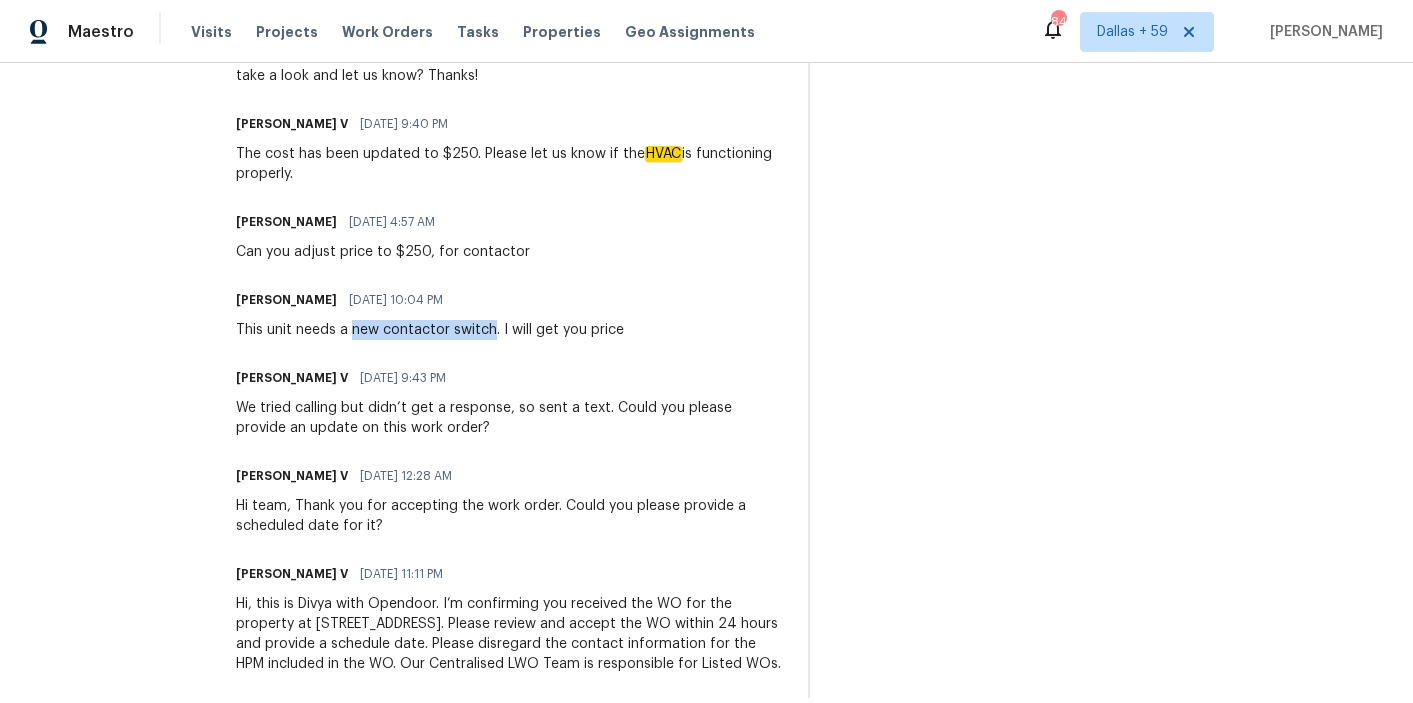 drag, startPoint x: 382, startPoint y: 351, endPoint x: 525, endPoint y: 355, distance: 143.05594 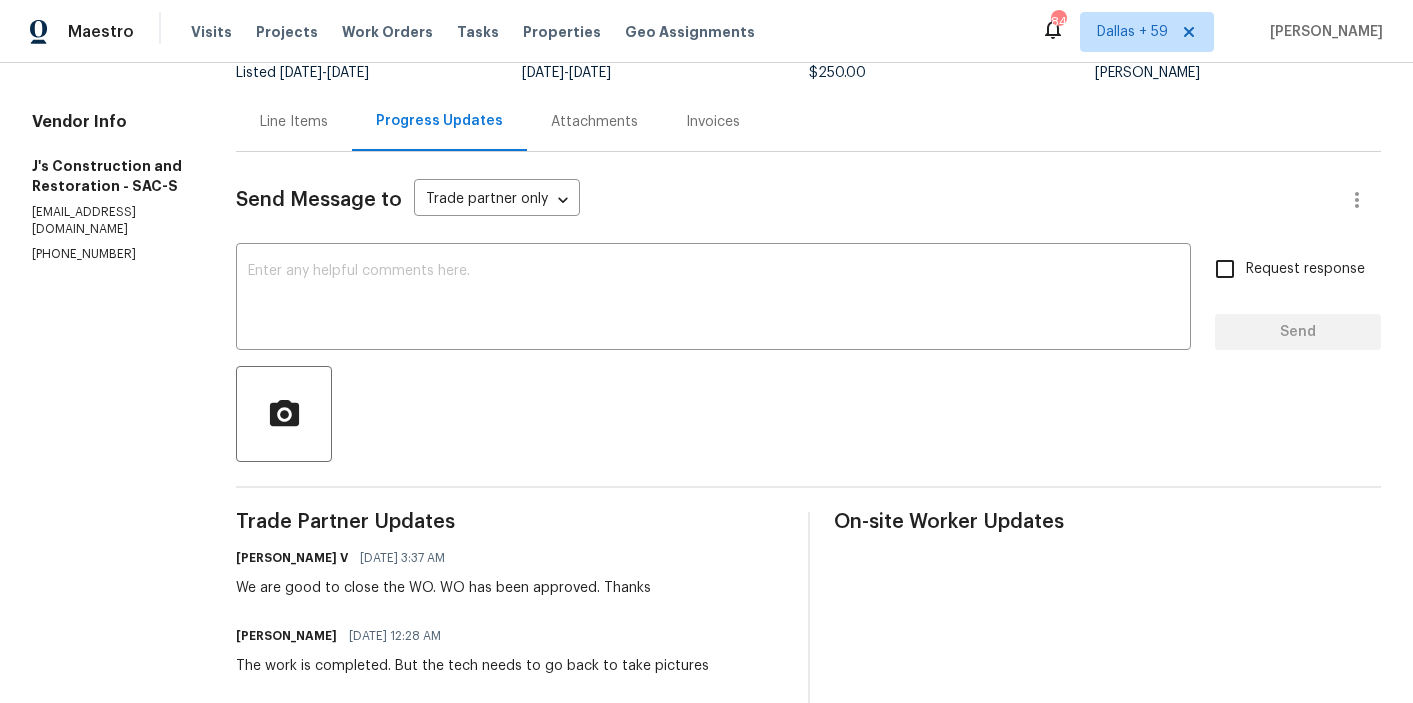 scroll, scrollTop: 0, scrollLeft: 0, axis: both 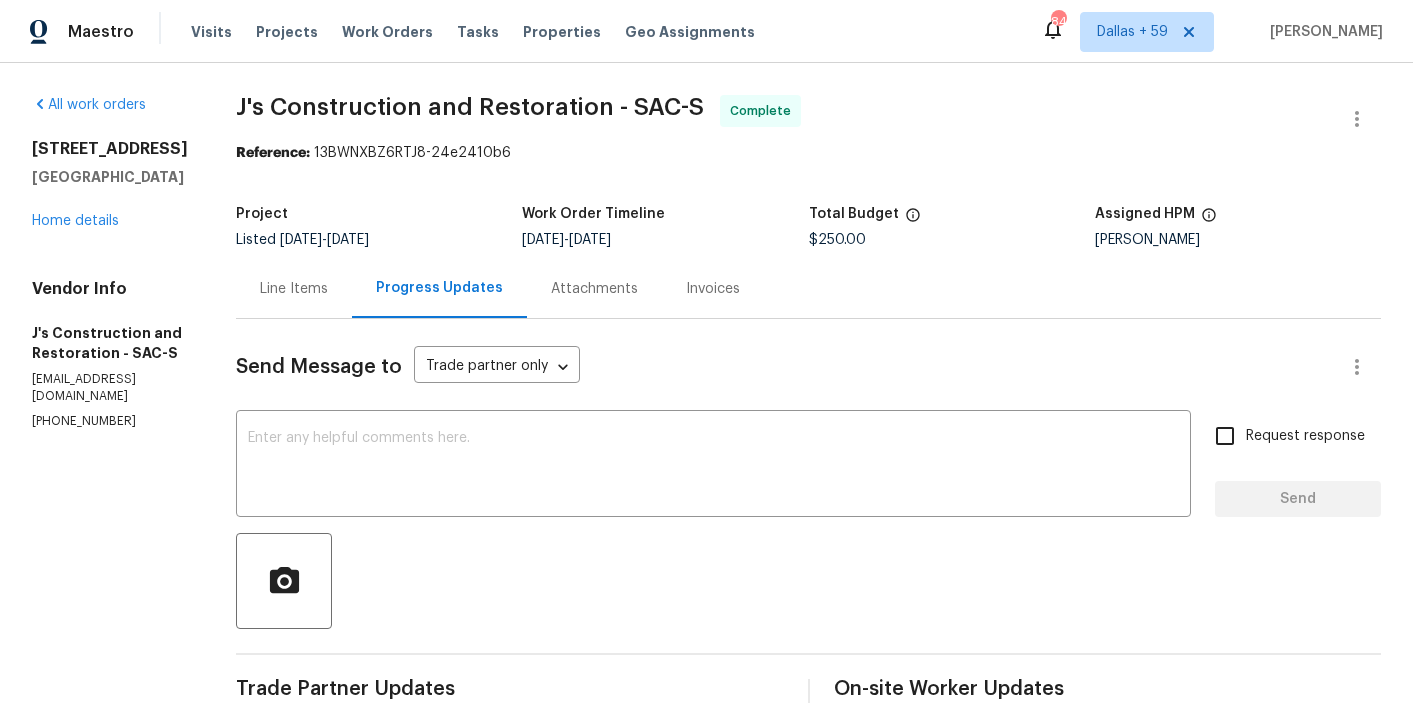 click on "Invoices" at bounding box center (713, 289) 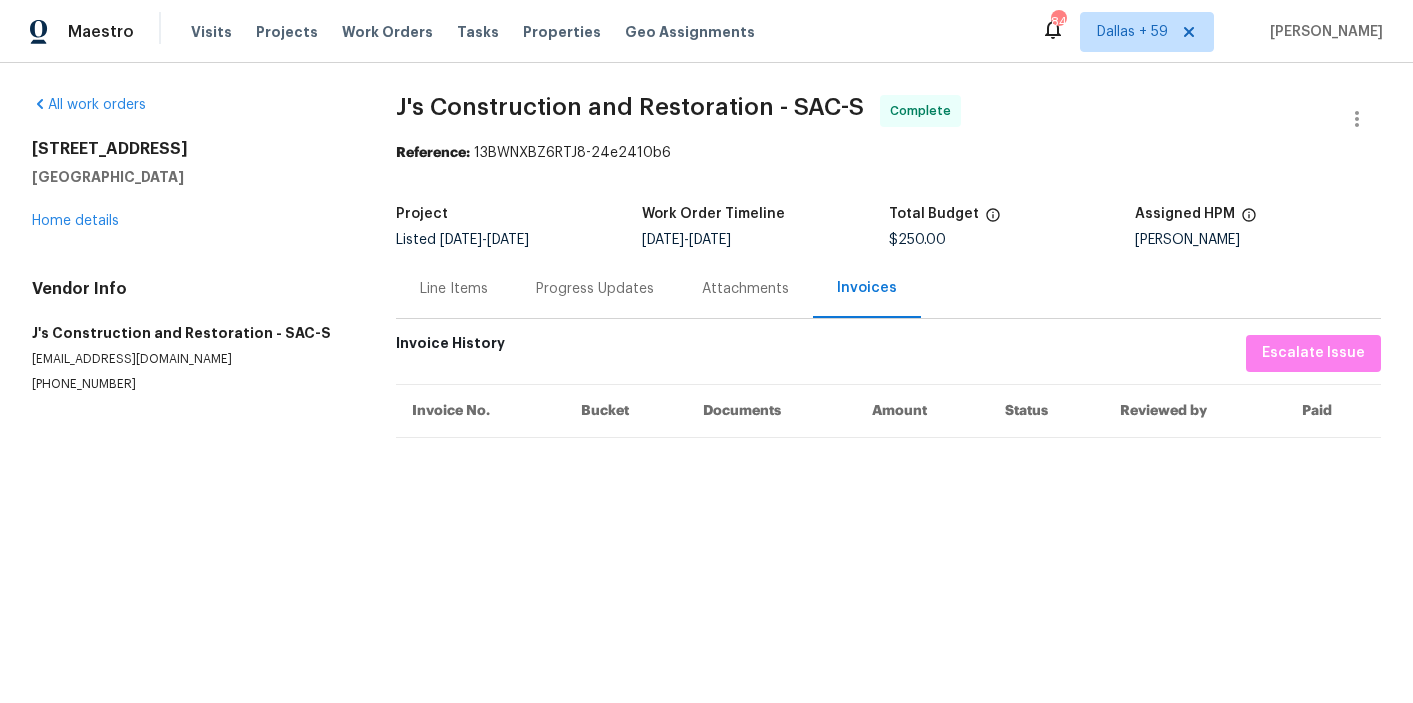 click on "Progress Updates" at bounding box center (595, 289) 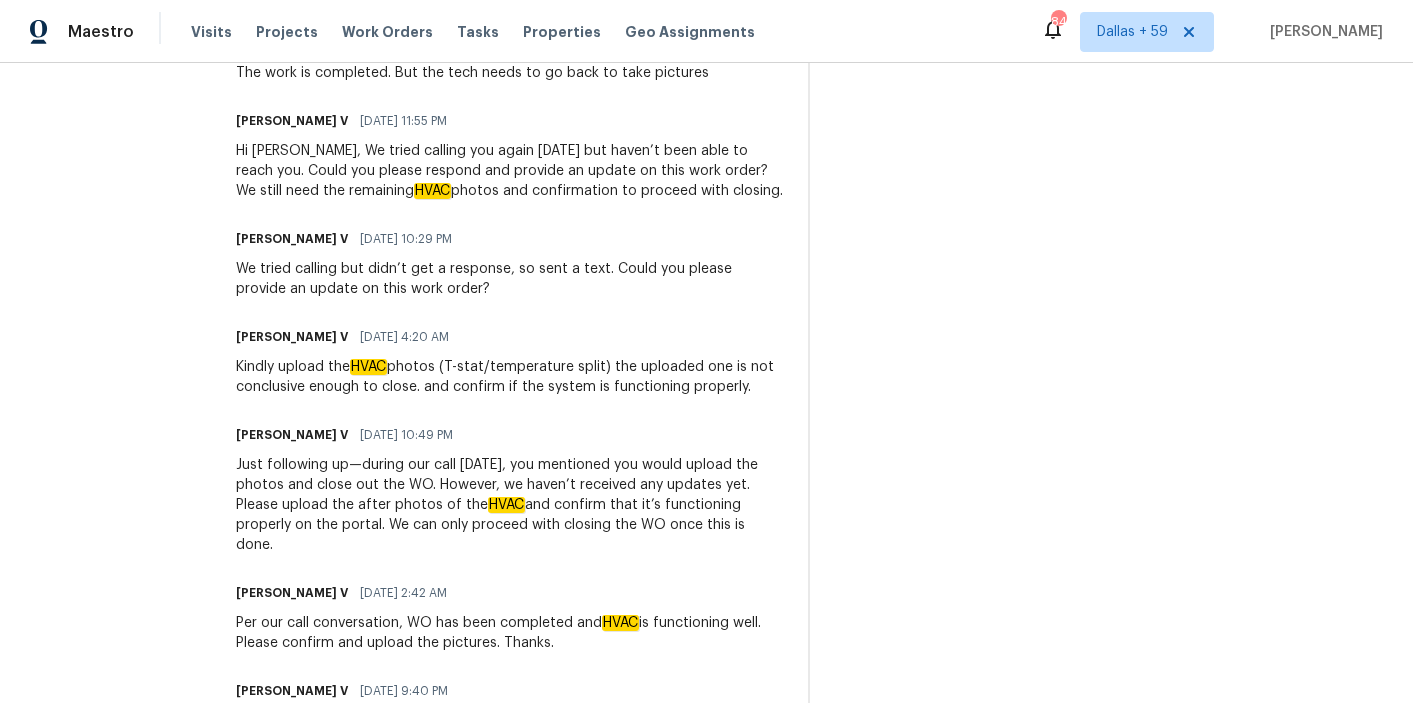 scroll, scrollTop: 612, scrollLeft: 0, axis: vertical 